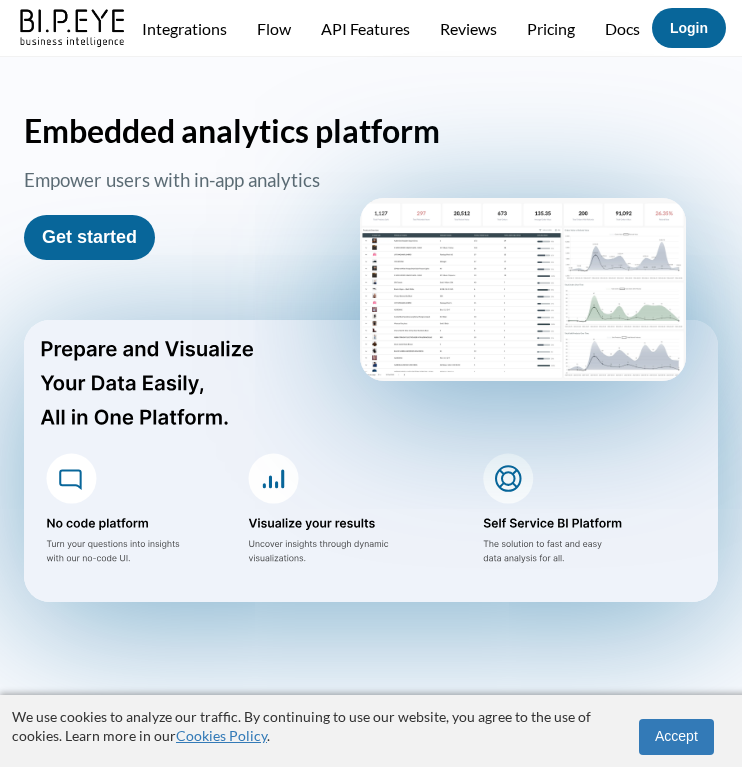 scroll, scrollTop: 0, scrollLeft: 0, axis: both 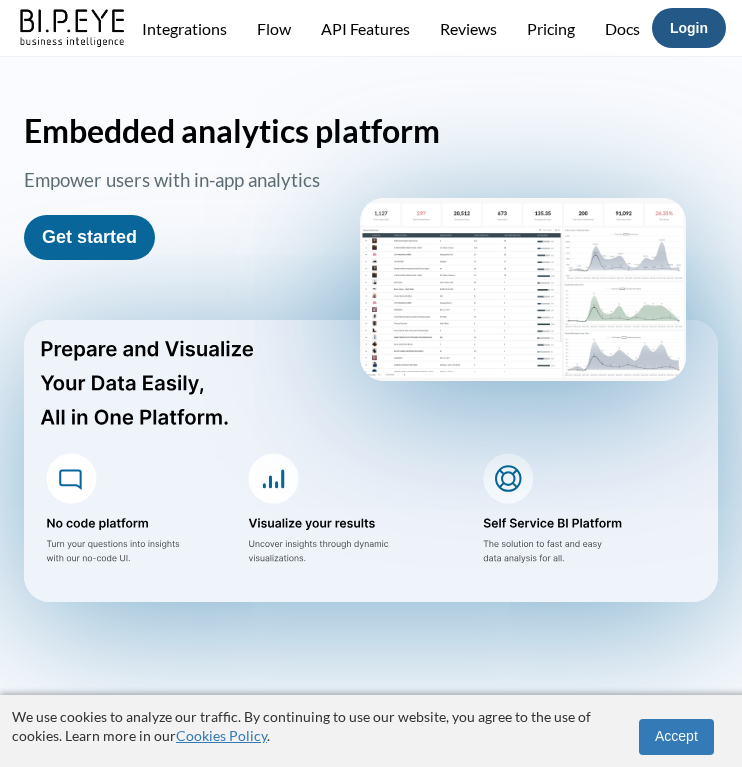 click on "Login" at bounding box center [689, 28] 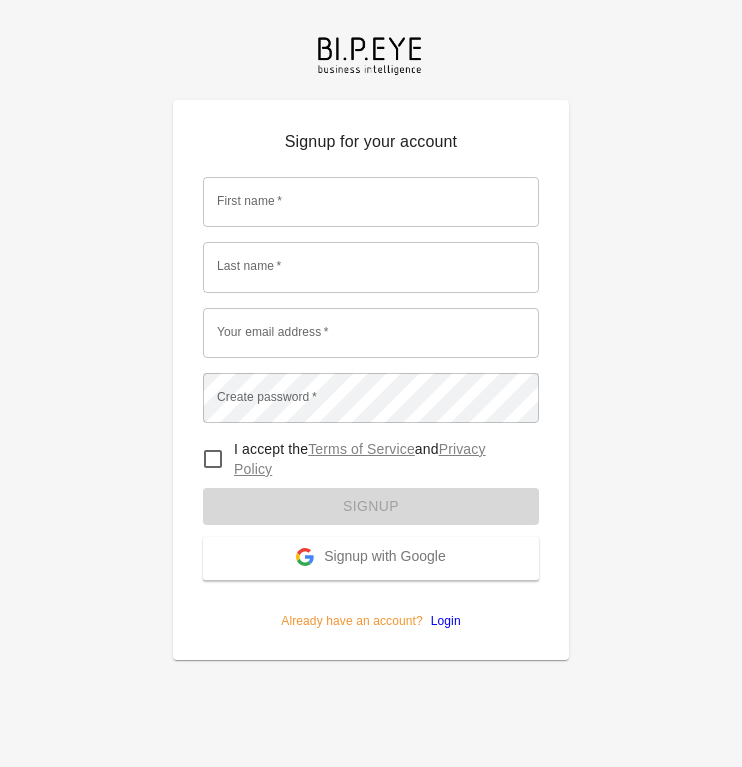 scroll, scrollTop: 0, scrollLeft: 0, axis: both 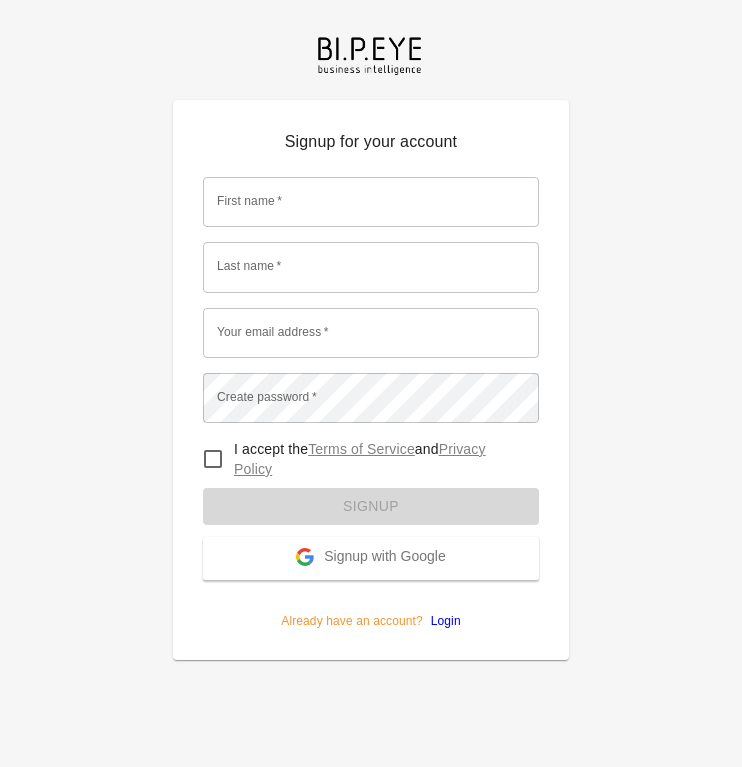 click on "First name   *" at bounding box center [371, 202] 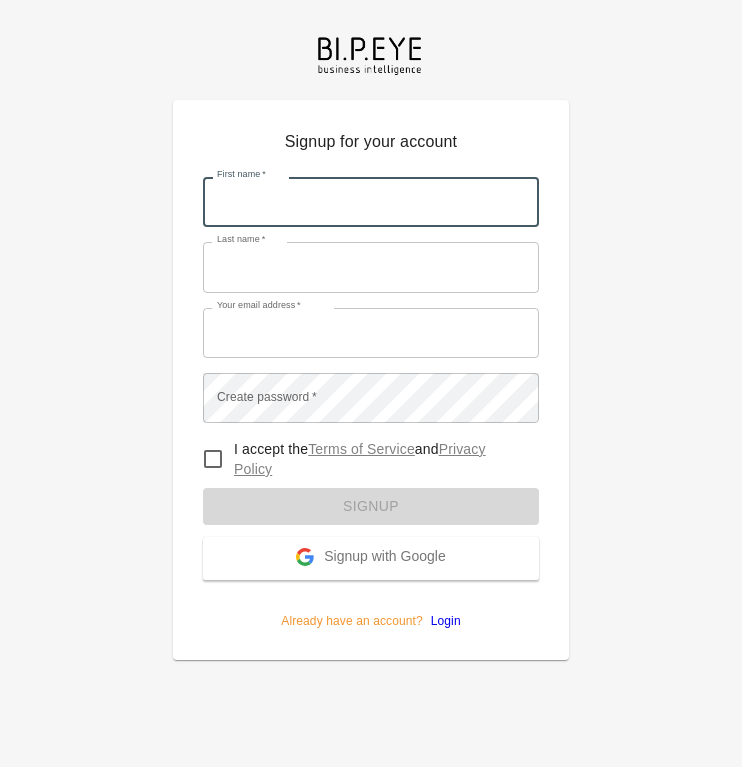type on "[FIRST]" 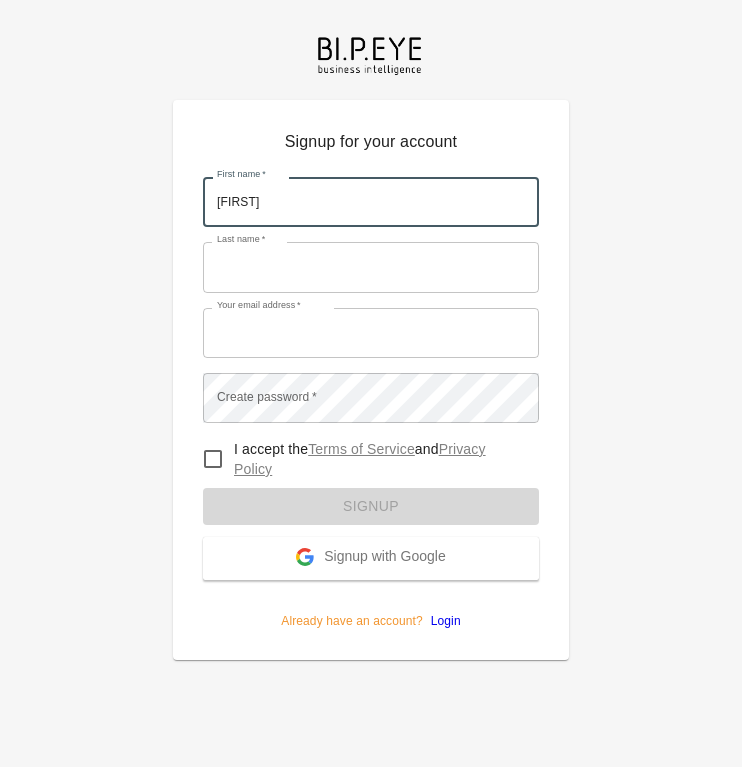 type on "Handler" 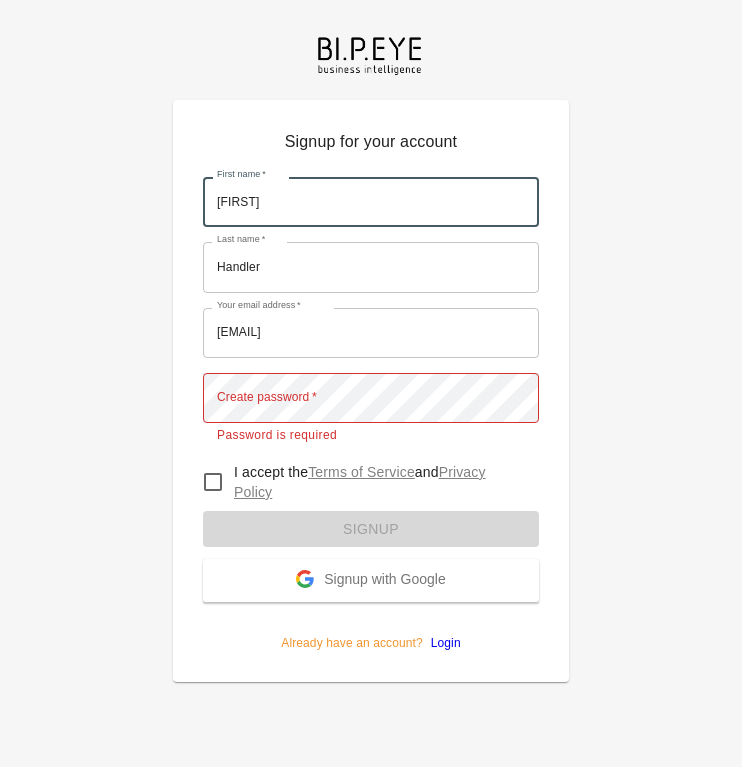 click on "[EMAIL]" at bounding box center [371, 333] 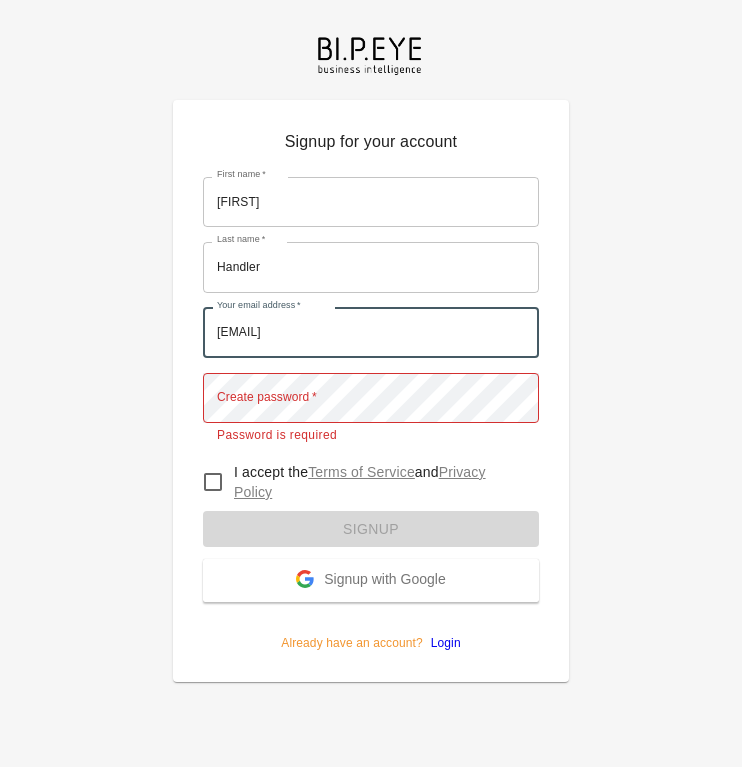 click on "[EMAIL]" at bounding box center [371, 333] 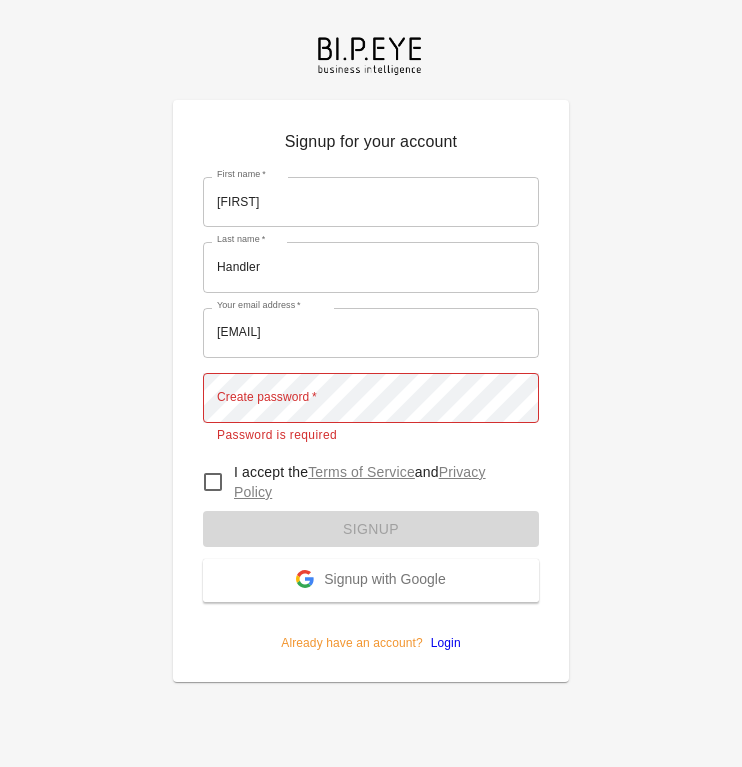 type on "[EMAIL]" 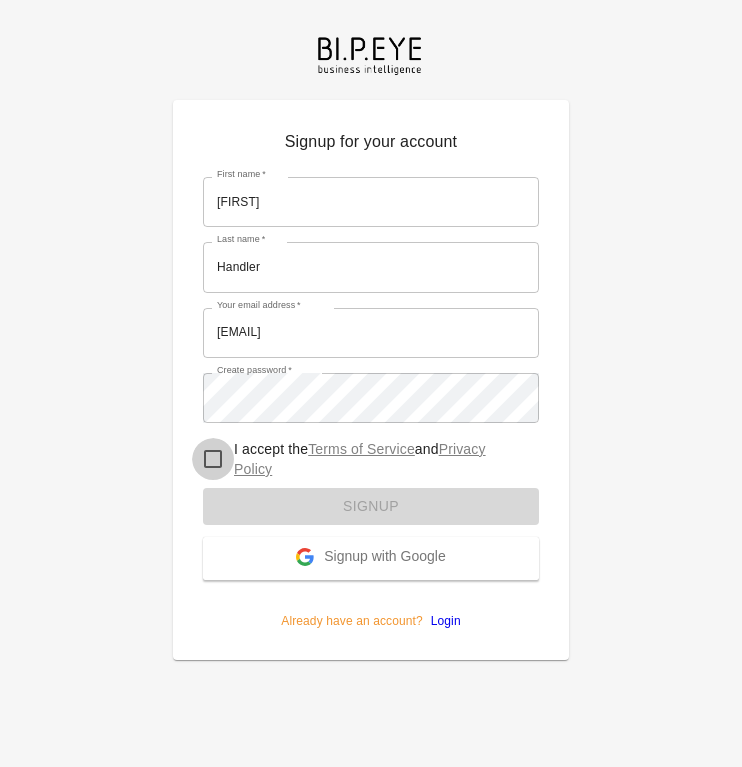 click on "I accept the  Terms of Service  and  Privacy Policy" at bounding box center [213, 459] 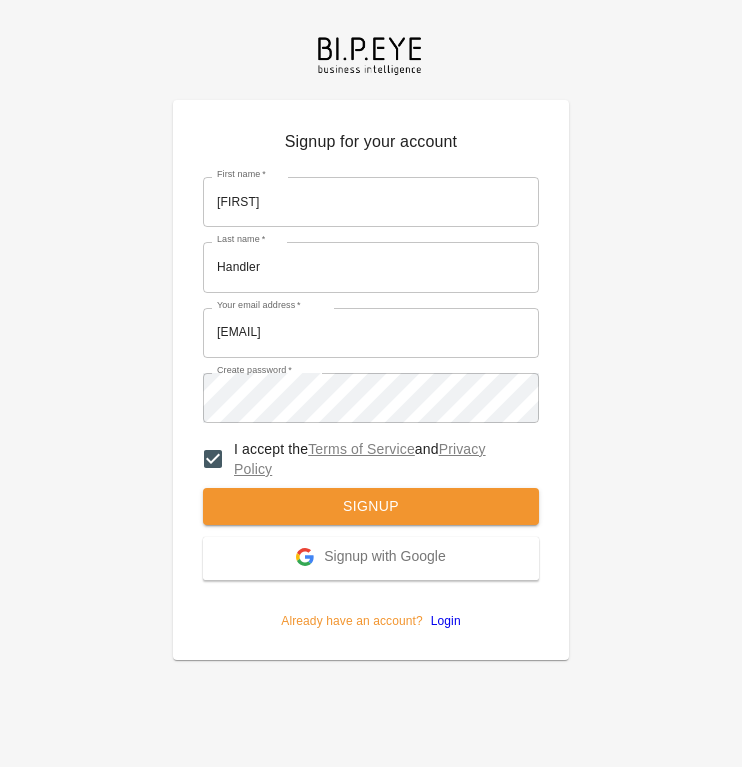 click on "Login" at bounding box center [442, 621] 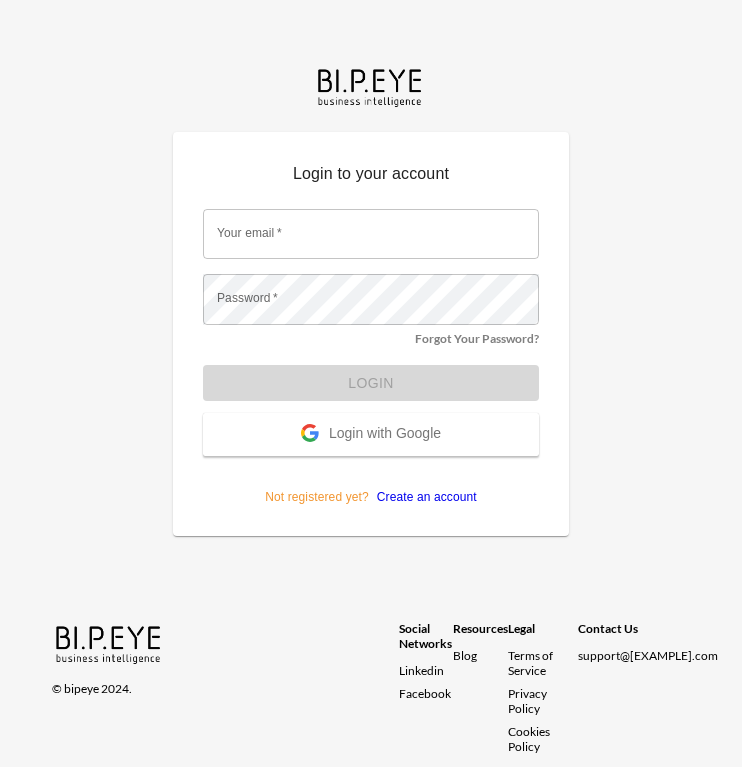 click on "Your email   *" at bounding box center (371, 234) 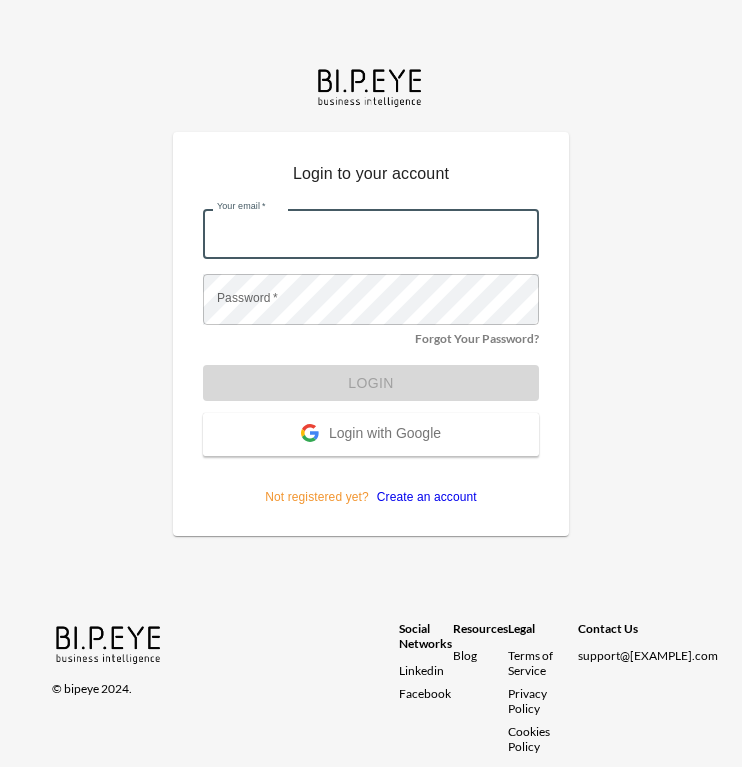 type on "[EMAIL]" 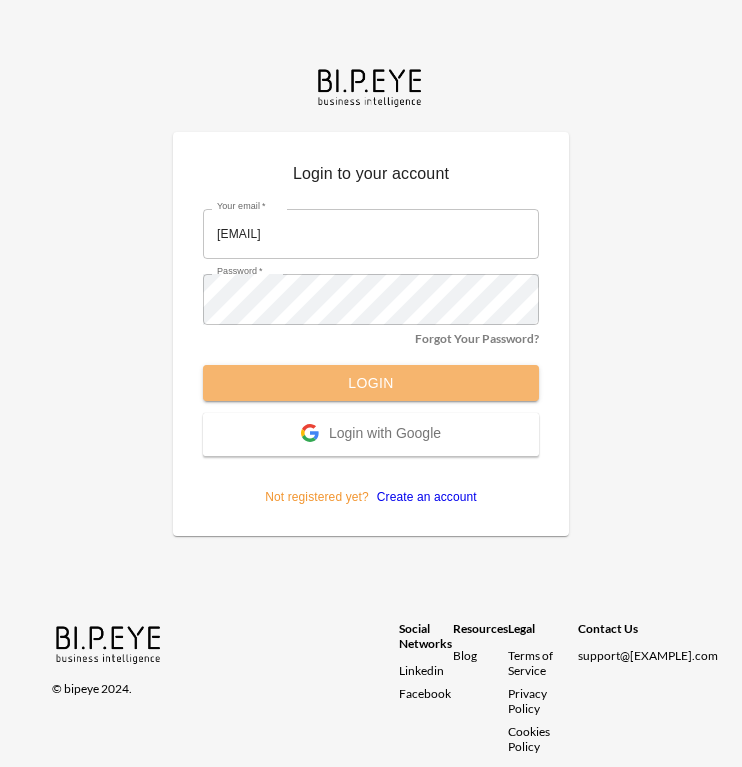 click on "Login" at bounding box center [371, 383] 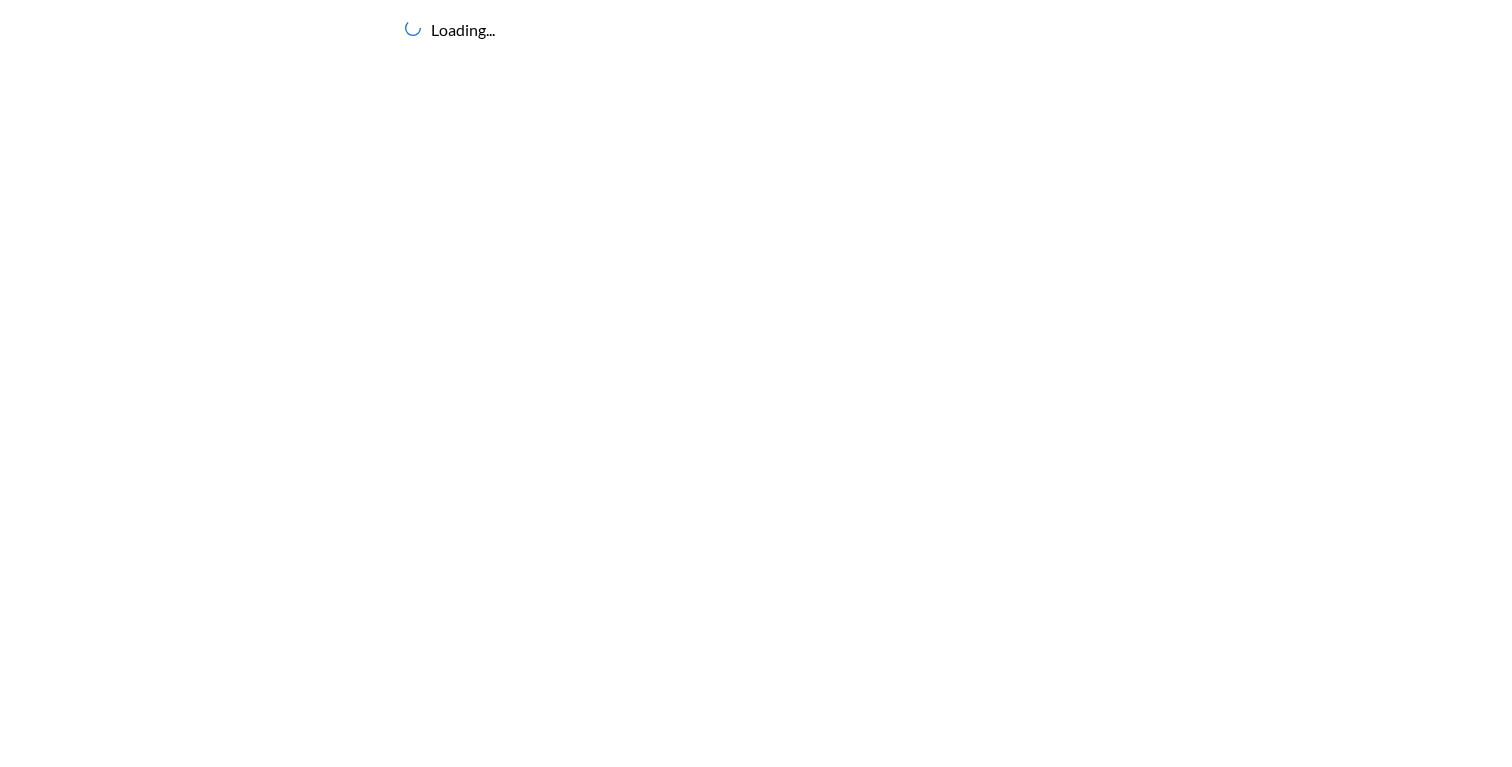 scroll, scrollTop: 0, scrollLeft: 0, axis: both 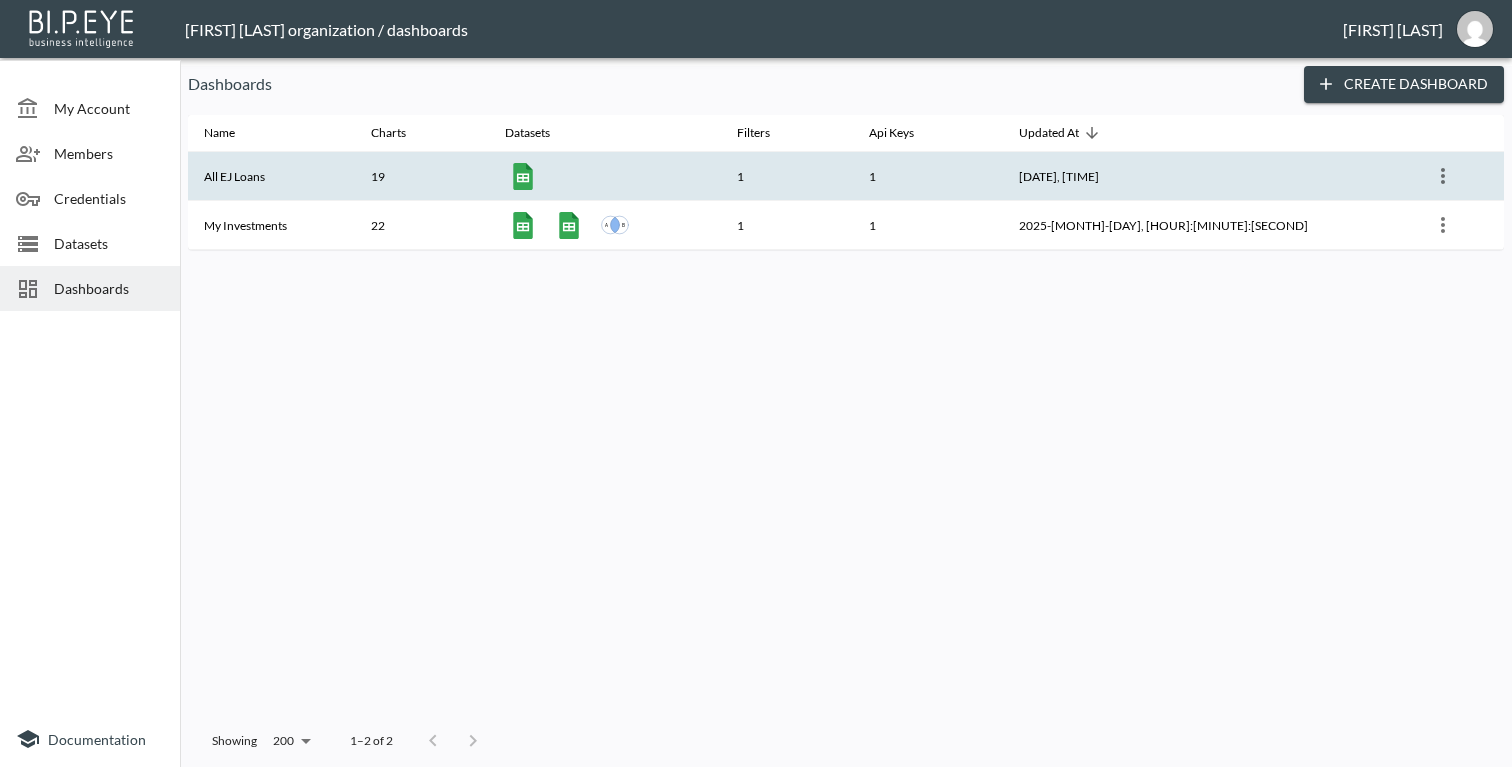 click on "All EJ Loans" at bounding box center [271, 176] 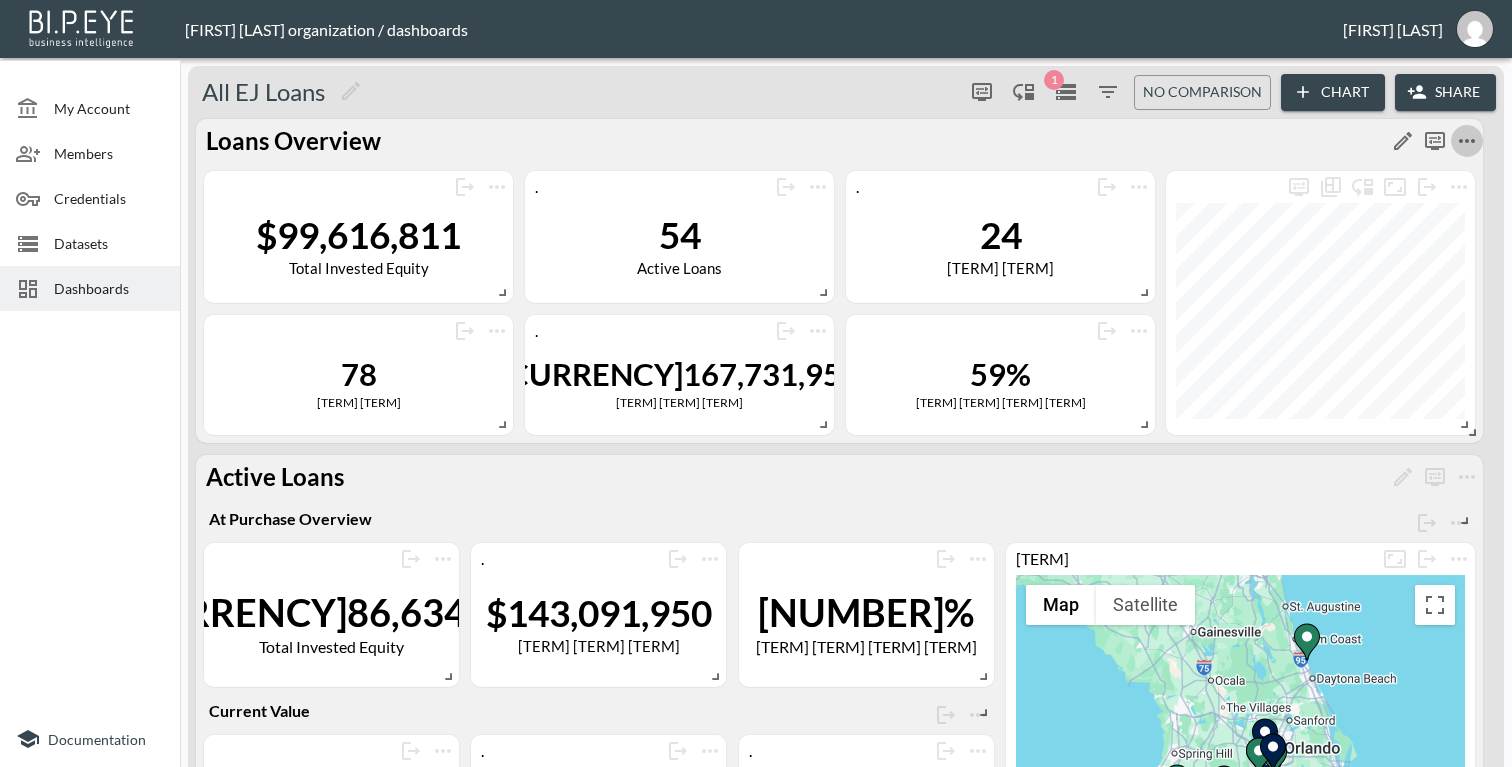 click at bounding box center (1467, 1089) 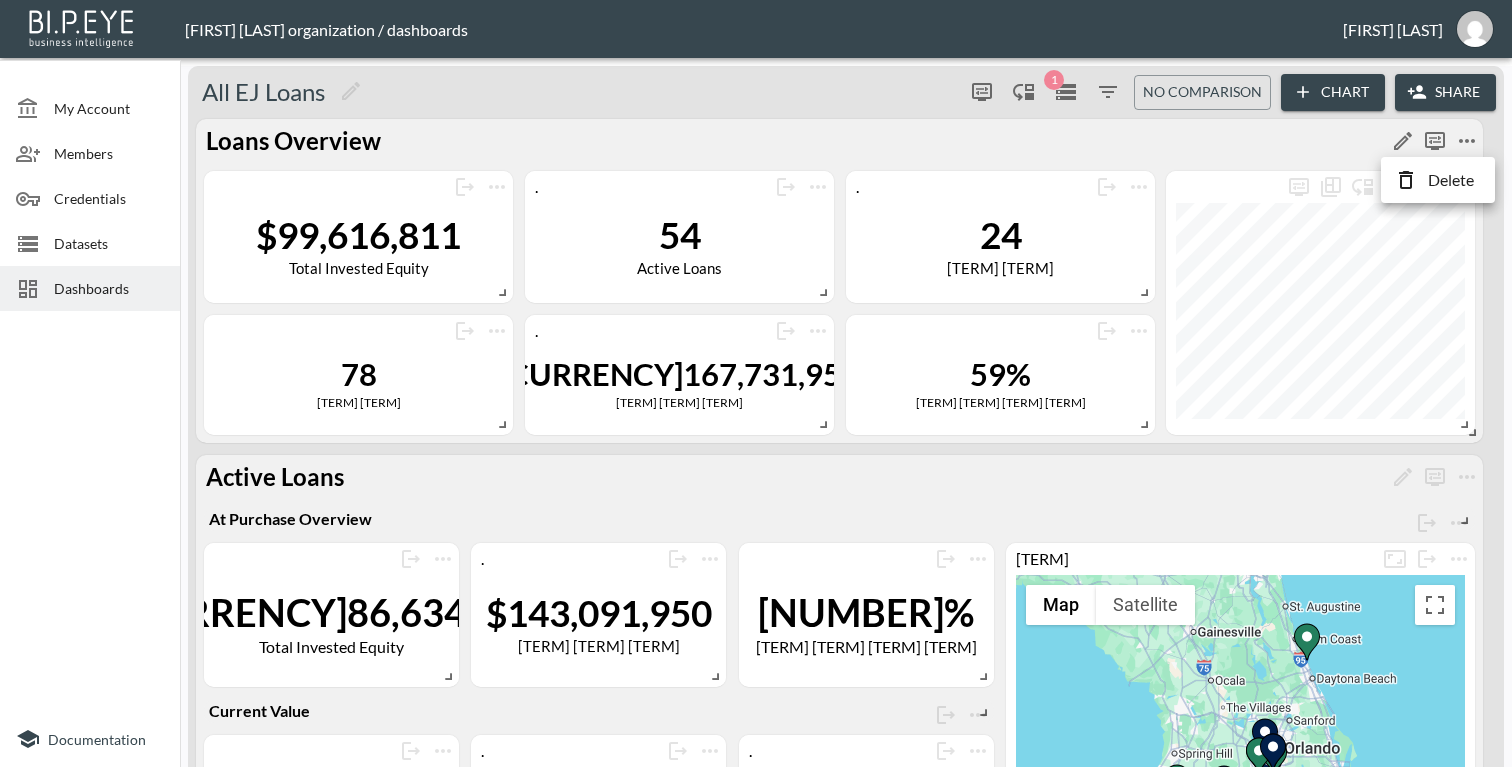 click at bounding box center (756, 383) 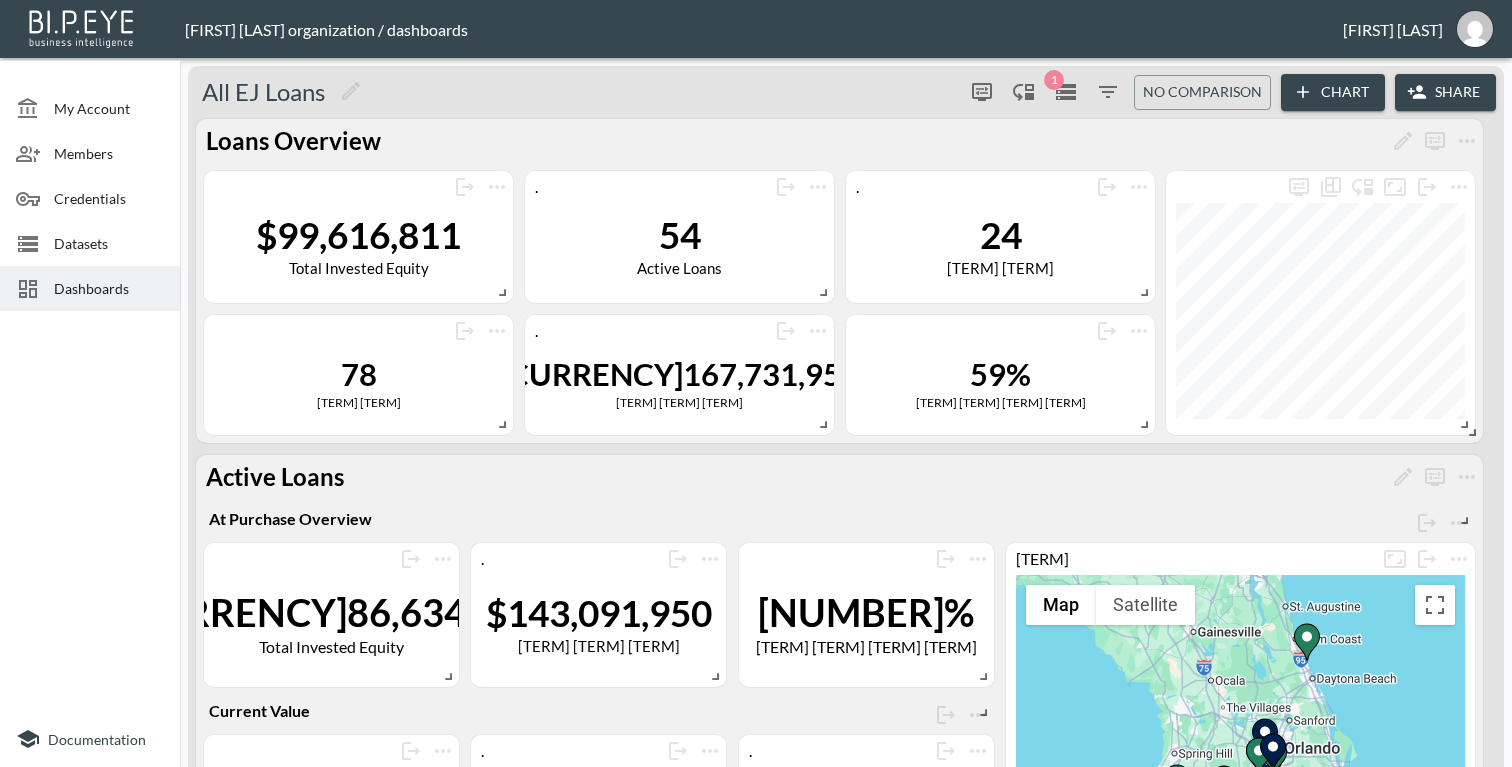 click at bounding box center (1108, 92) 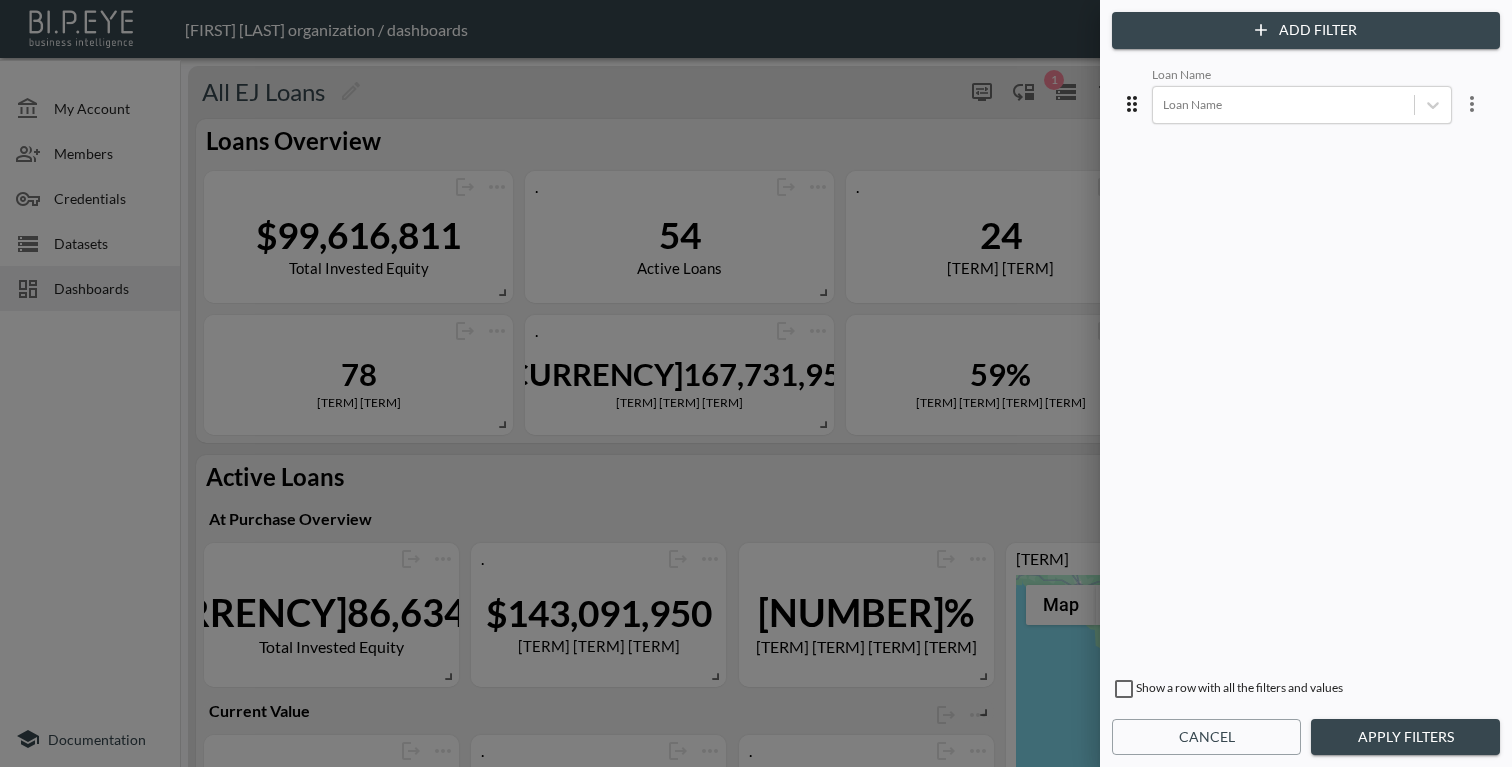 click at bounding box center [756, 383] 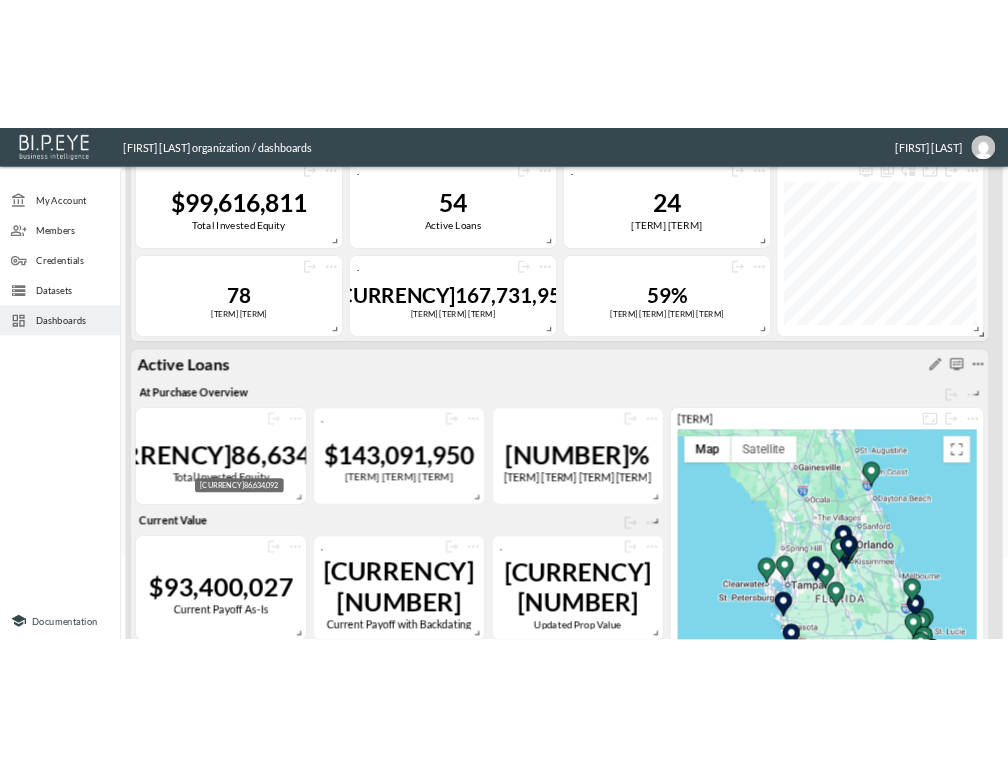 scroll, scrollTop: 0, scrollLeft: 0, axis: both 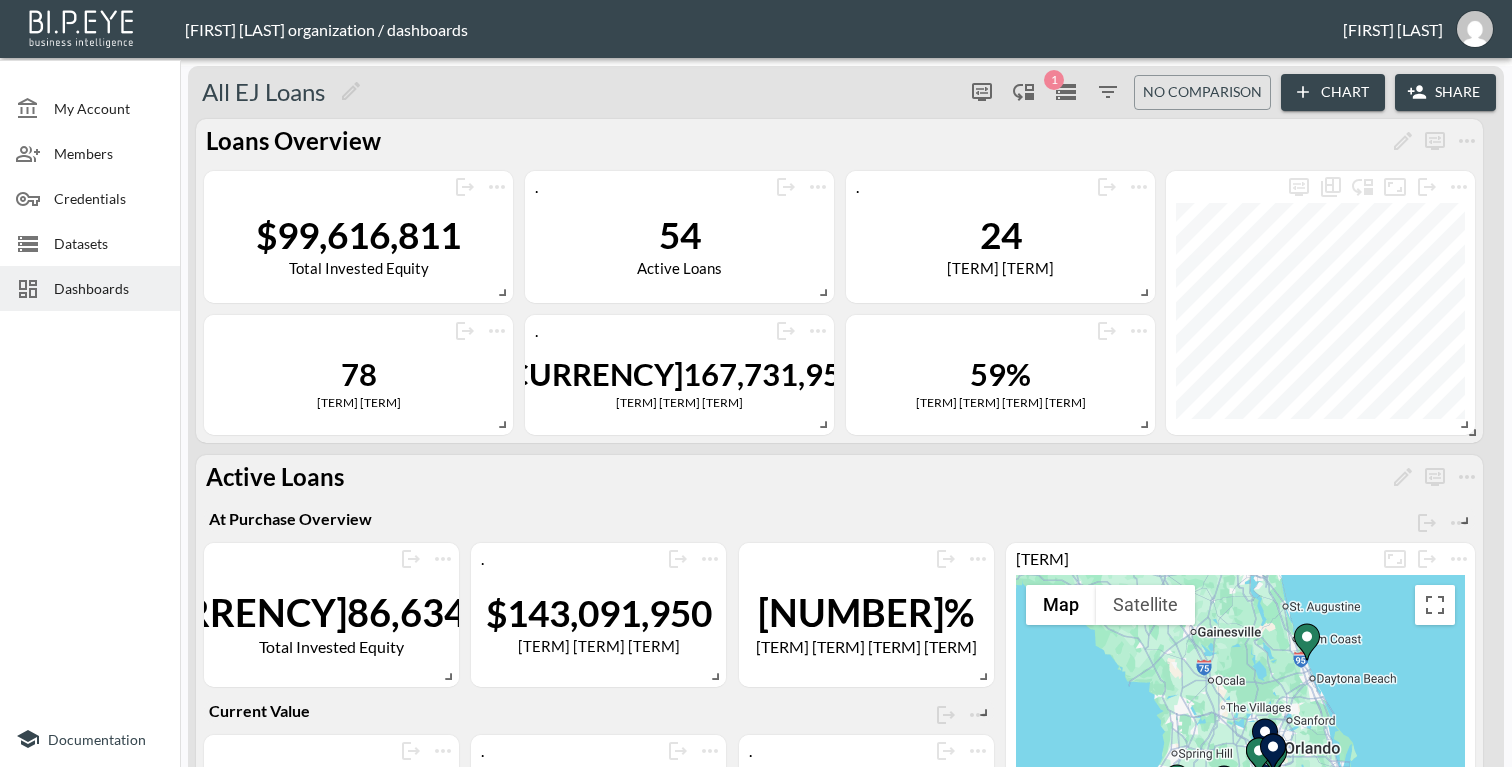 click on "$99,616,811" at bounding box center [358, 234] 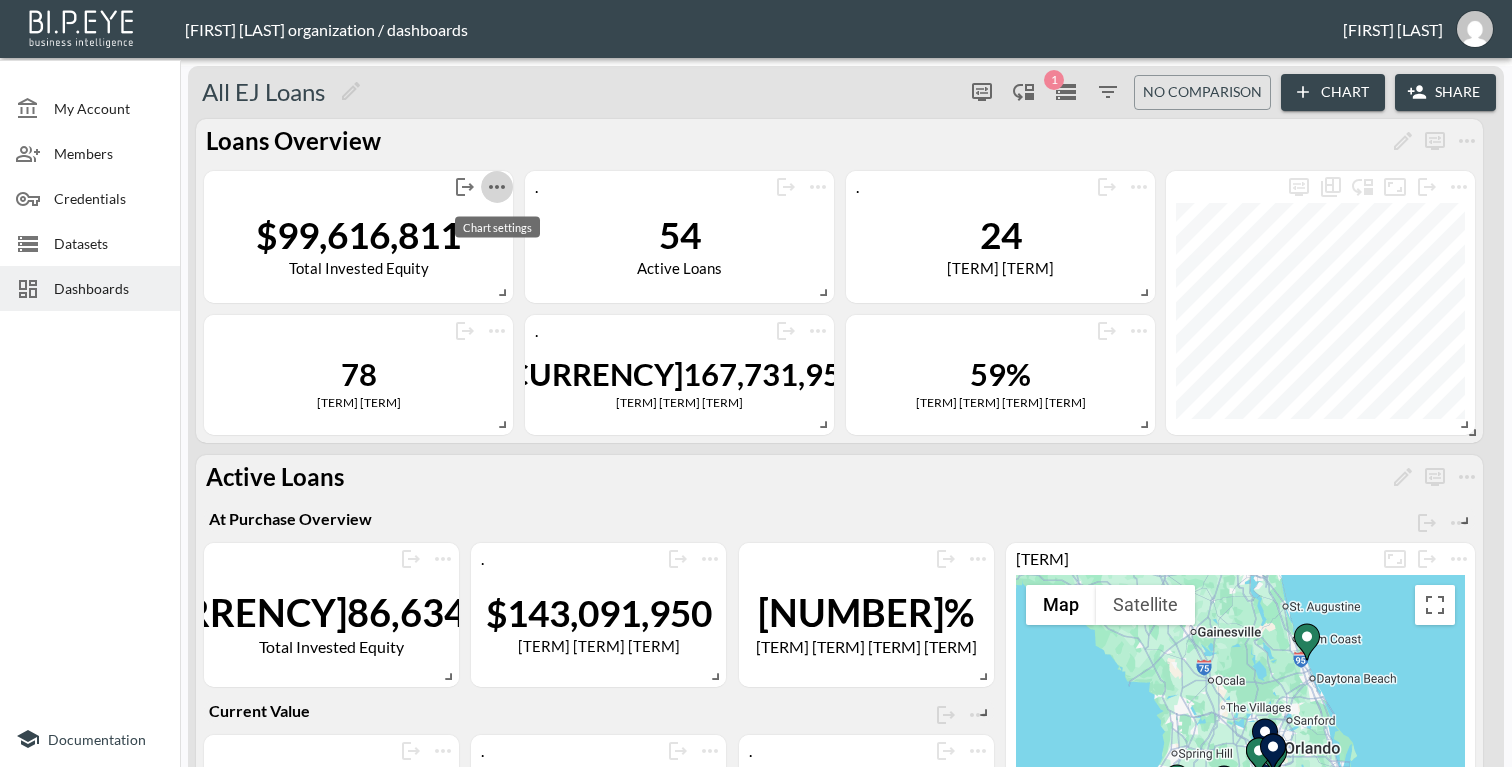 click at bounding box center (1449, 1139) 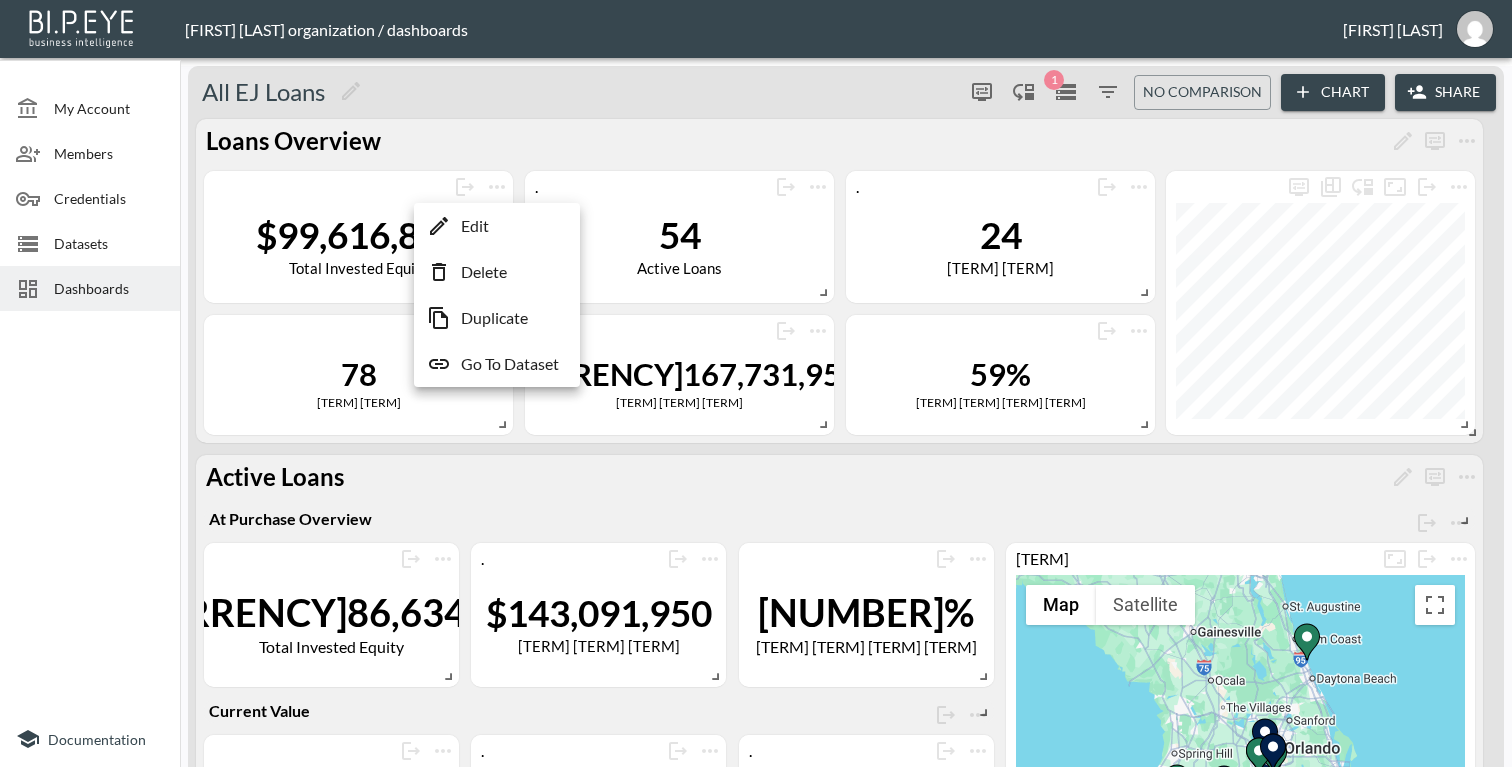 click on "Go To Dataset" at bounding box center [475, 226] 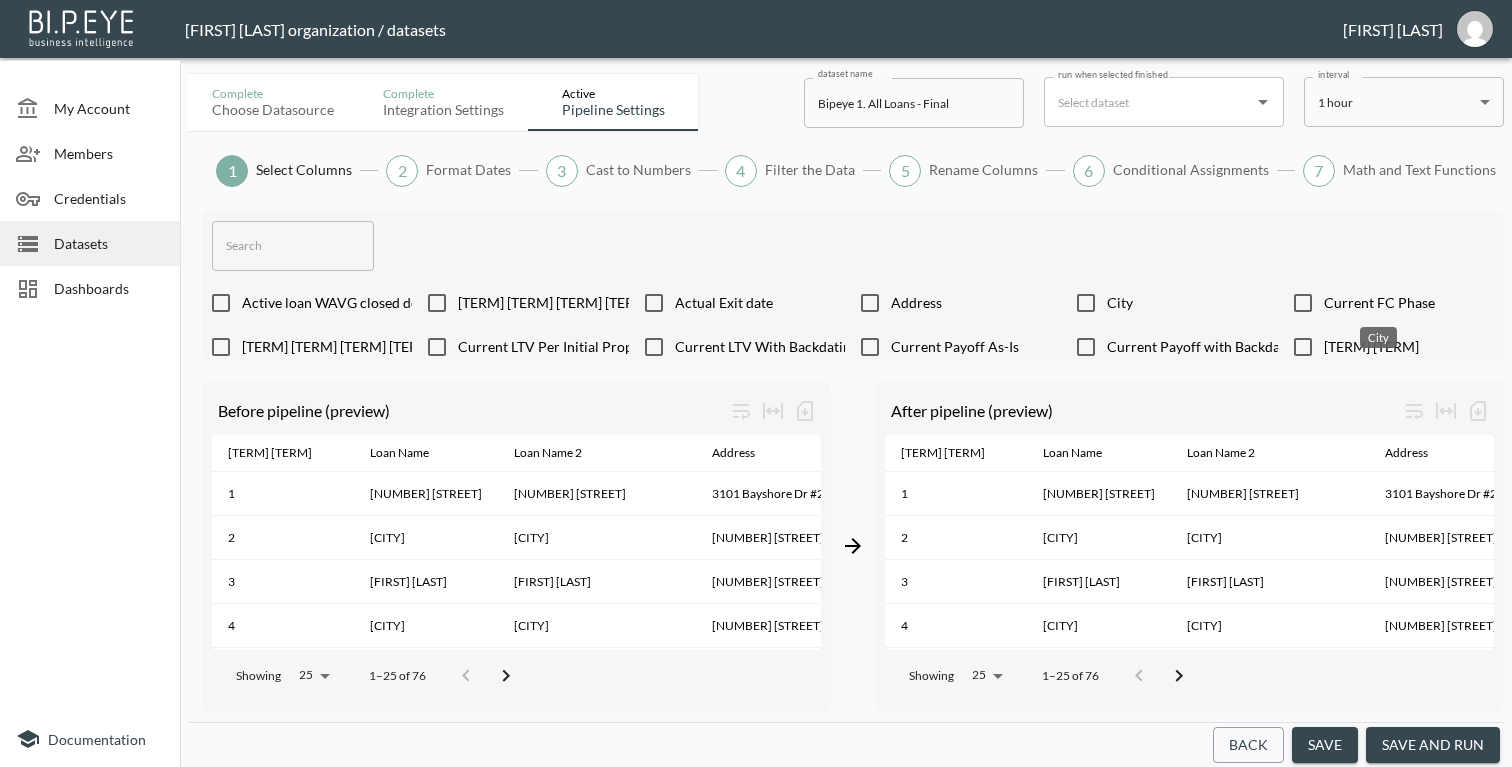 click on "BI.P.EYE, Interactive Analytics Dashboards - app [FIRST] [LAST] organization / datasets [FIRST]   [LAST] My Account Members Credentials Datasets Dashboards Documentation Complete Choose datasource Complete Integration settings Active Pipeline settings dataset name Bipeye 1. All Loans - Final dataset name run when selected finished run when selected finished interval 1 hour 0 */1 * * * interval 1 Select Columns 2 Format Dates 3 Cast to Numbers 4 Filter the Data 5 Rename Columns 6 Conditional Assignments 7 Math and Text Functions ​ Active loan WAVG closed deals Active loan WAVG in portfolio Actual Exit date Address City Current FC Phase Current LTV As-Is Current LTV Per Initial Prop Value Without Backdating Current LTV With Backdating Current Payoff As-Is Current Payoff with Backdating Daily Interest Days Since Payoff Days Since Start Deal Days DEAL IRR Difference/Backdating in max. month to 100% LTV Difference/Backdating in payoff Differnce in Prop Value Exit FC Phase Title File link Gross Deal Exit Owed" at bounding box center [756, 383] 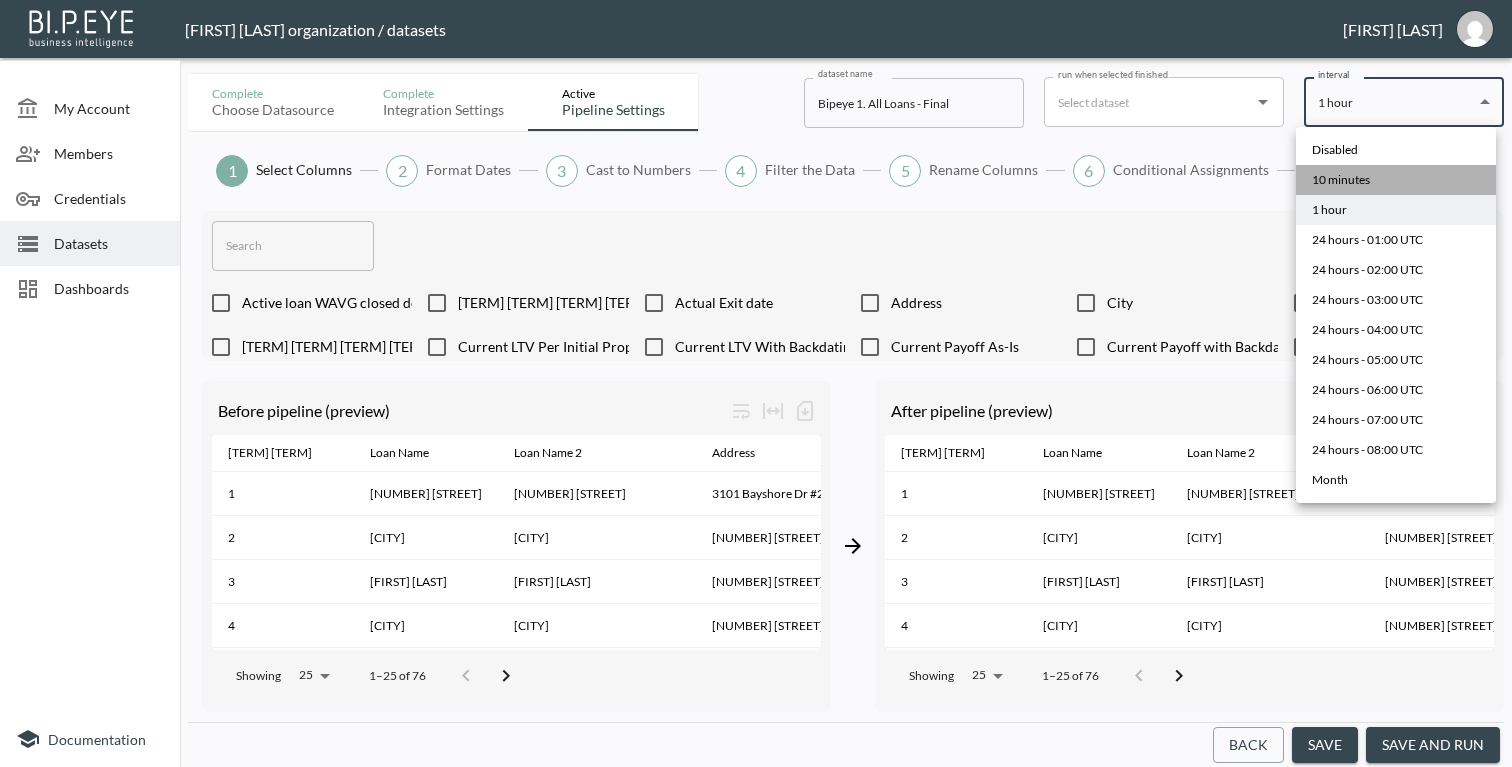 click on "10 minutes" at bounding box center (1396, 180) 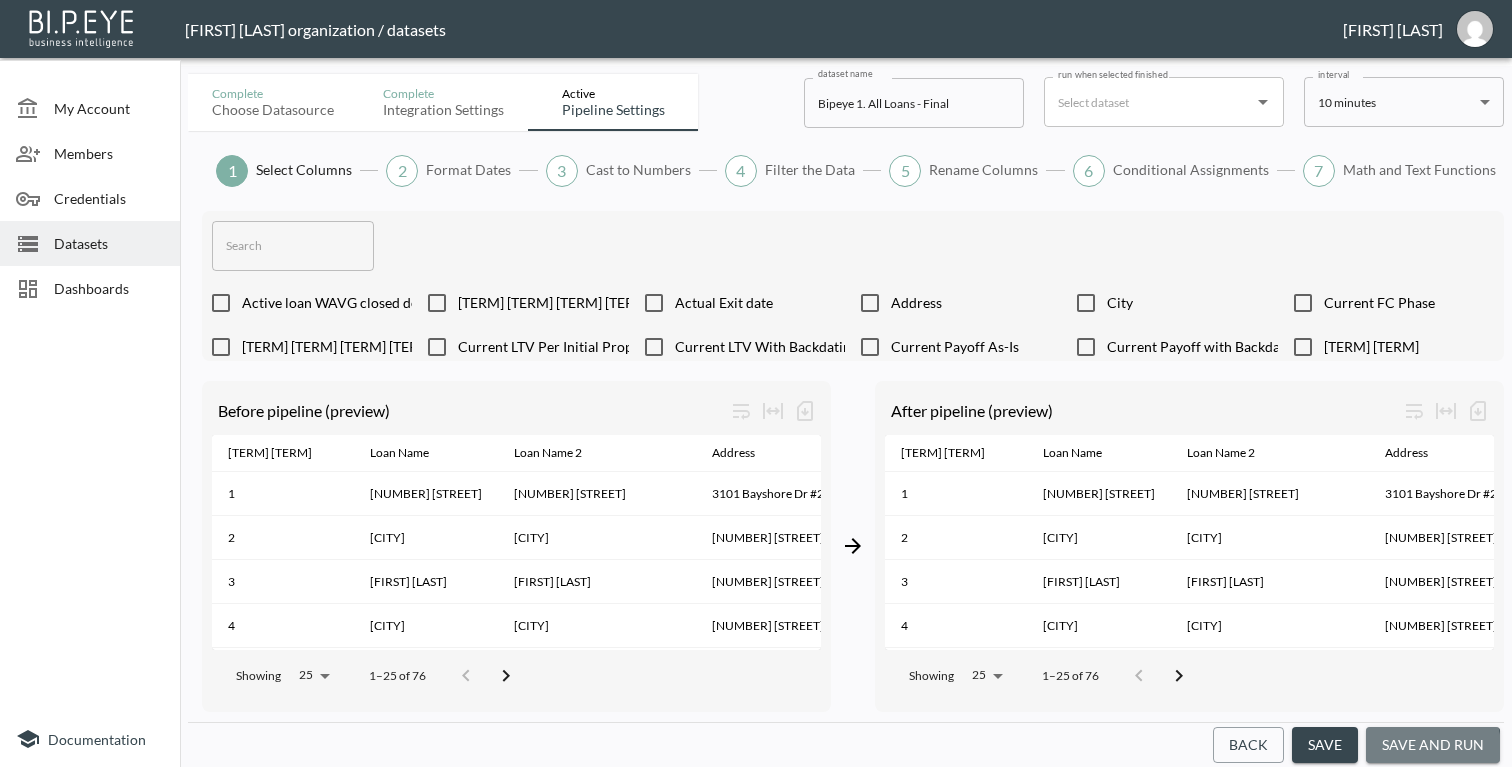 click on "save and run" at bounding box center (1433, 745) 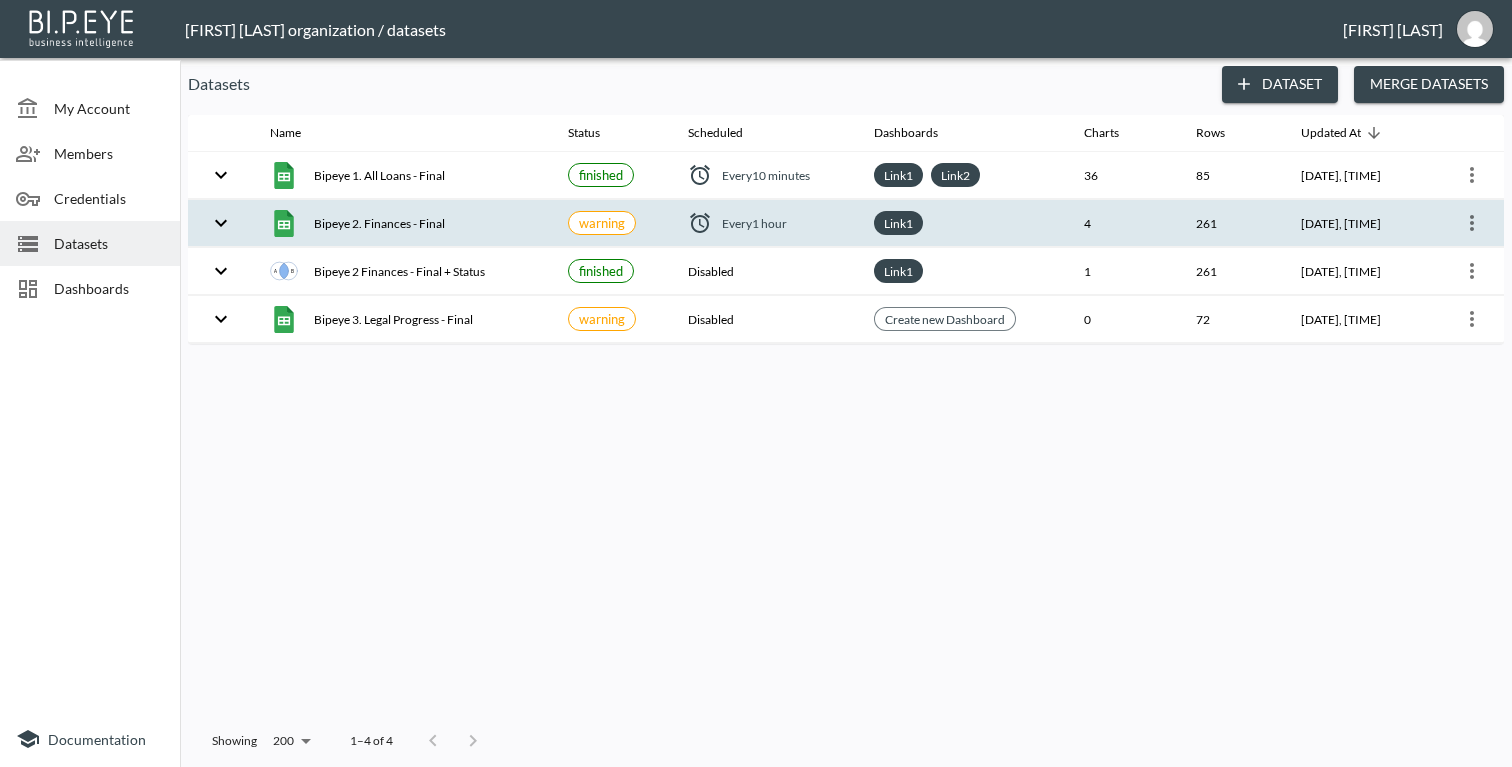 click on "Every  1 hour" at bounding box center (766, 175) 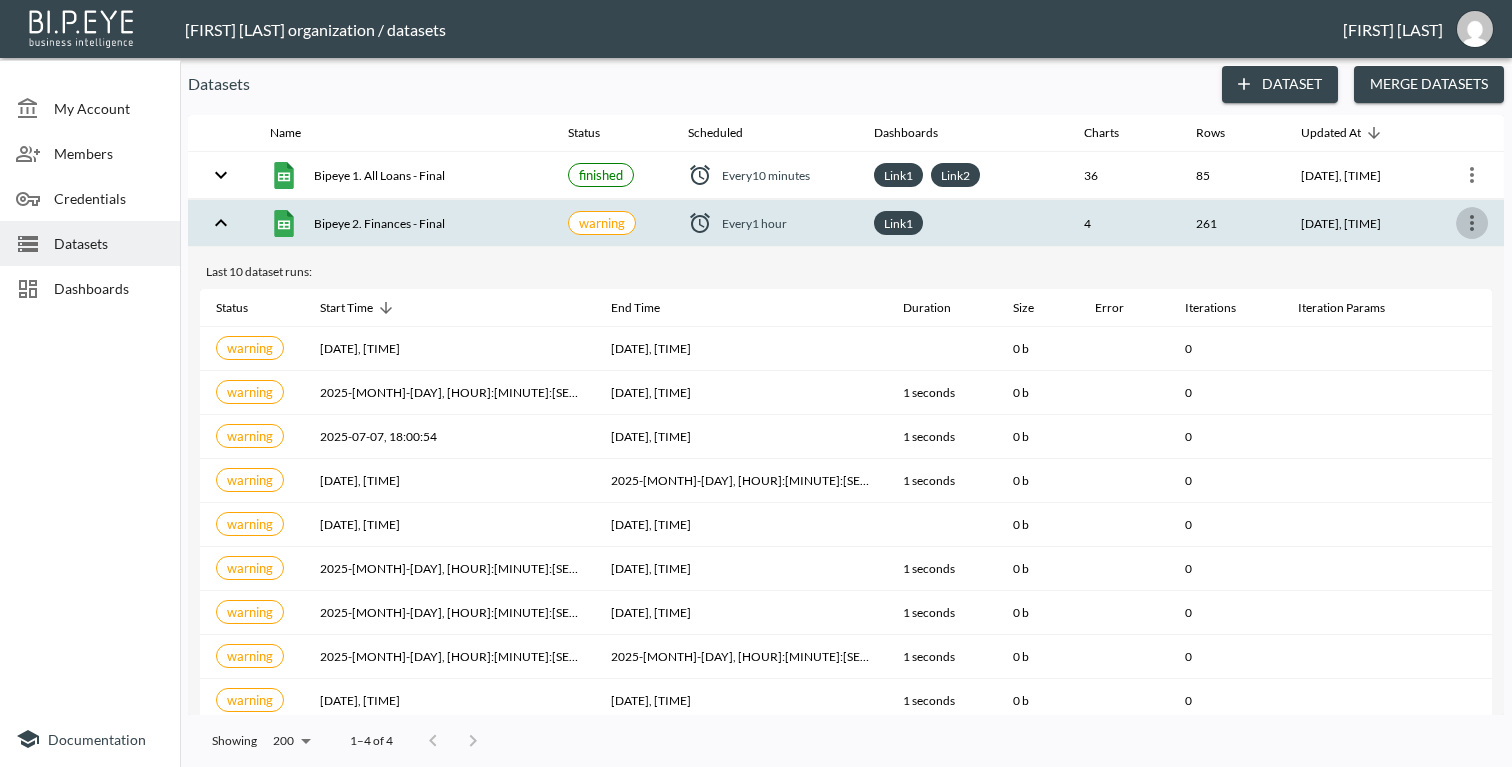 click at bounding box center (1472, 223) 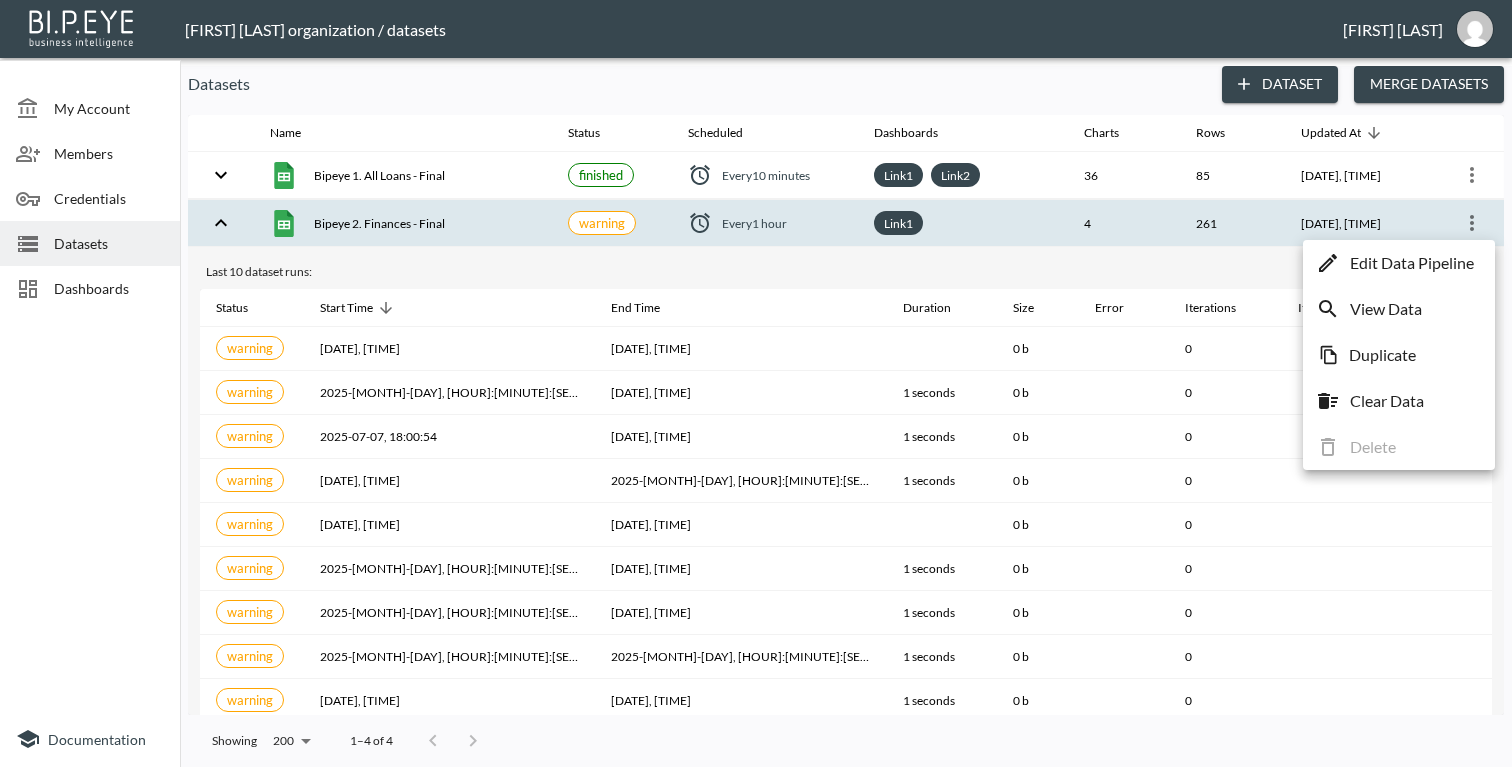 click at bounding box center (756, 383) 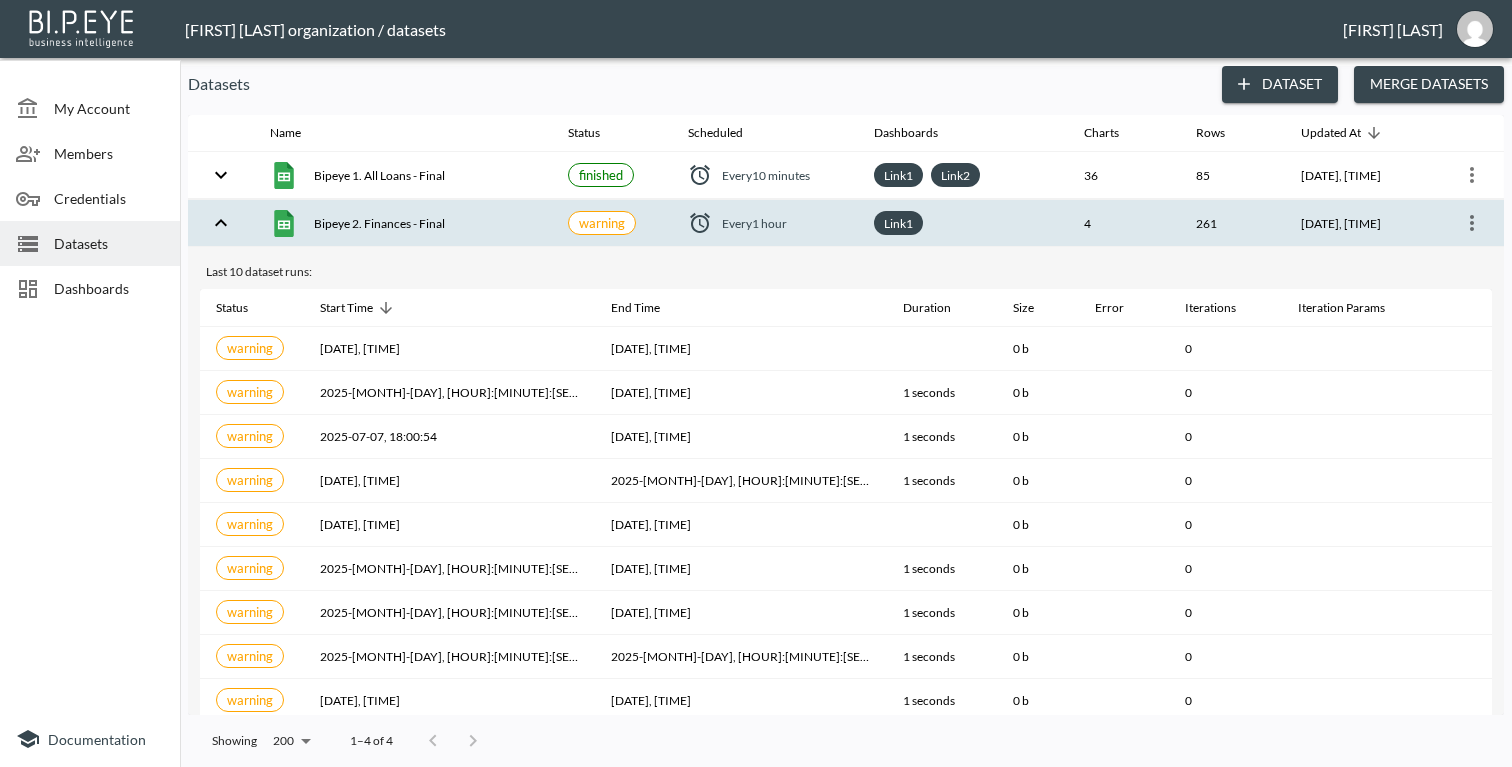 click on "Every  1 hour" at bounding box center [754, 223] 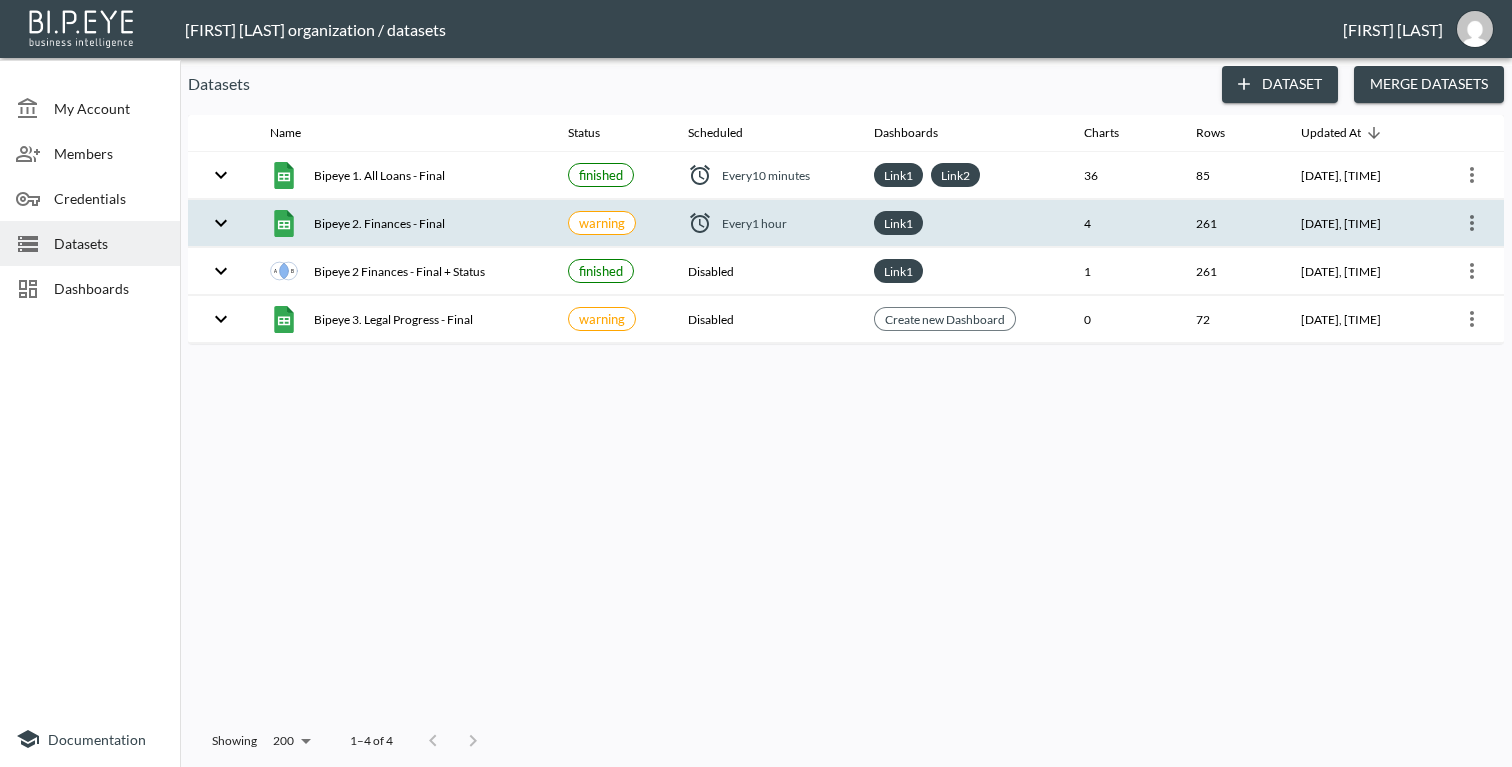 click on "Every  1 hour" at bounding box center [766, 175] 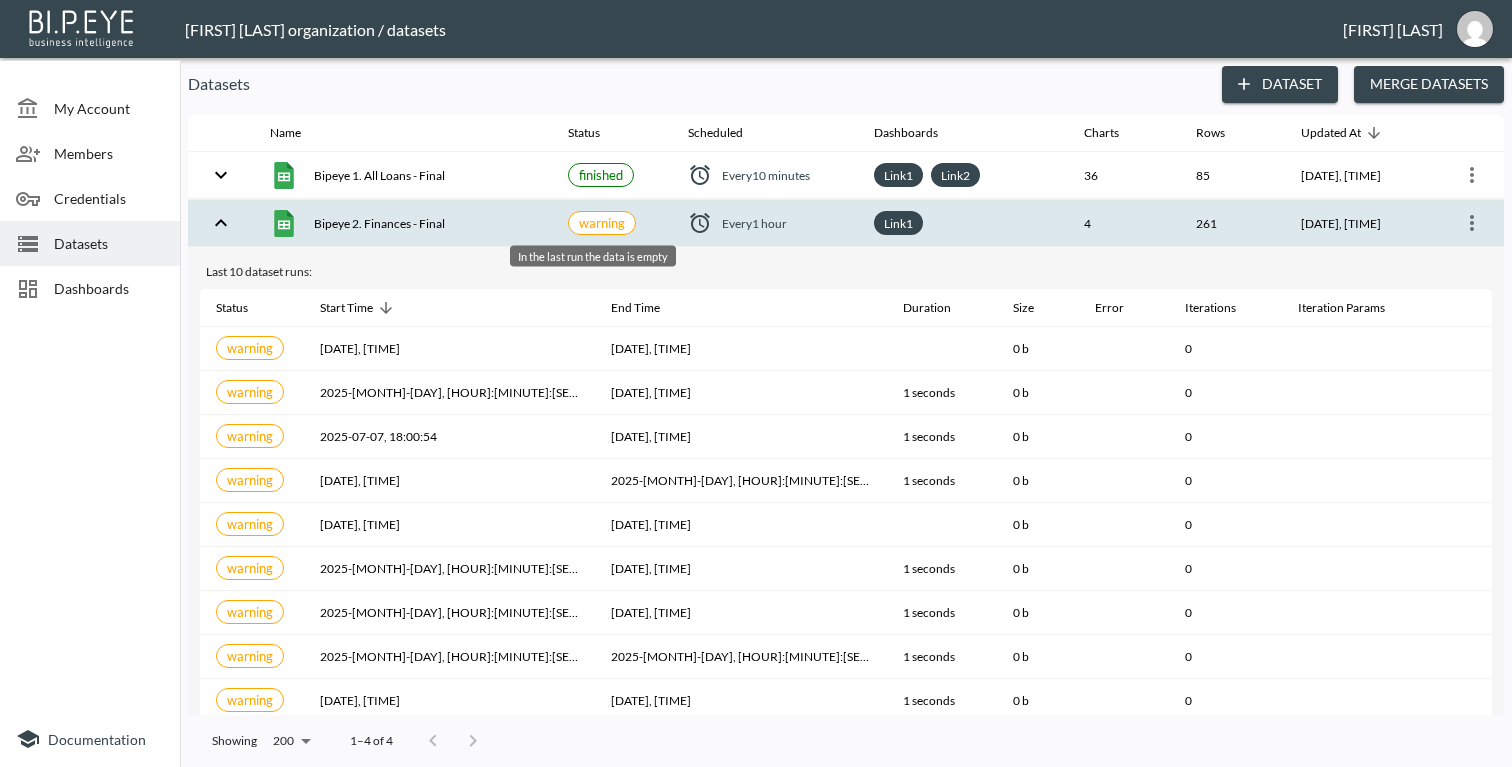 click on "warning" at bounding box center [602, 223] 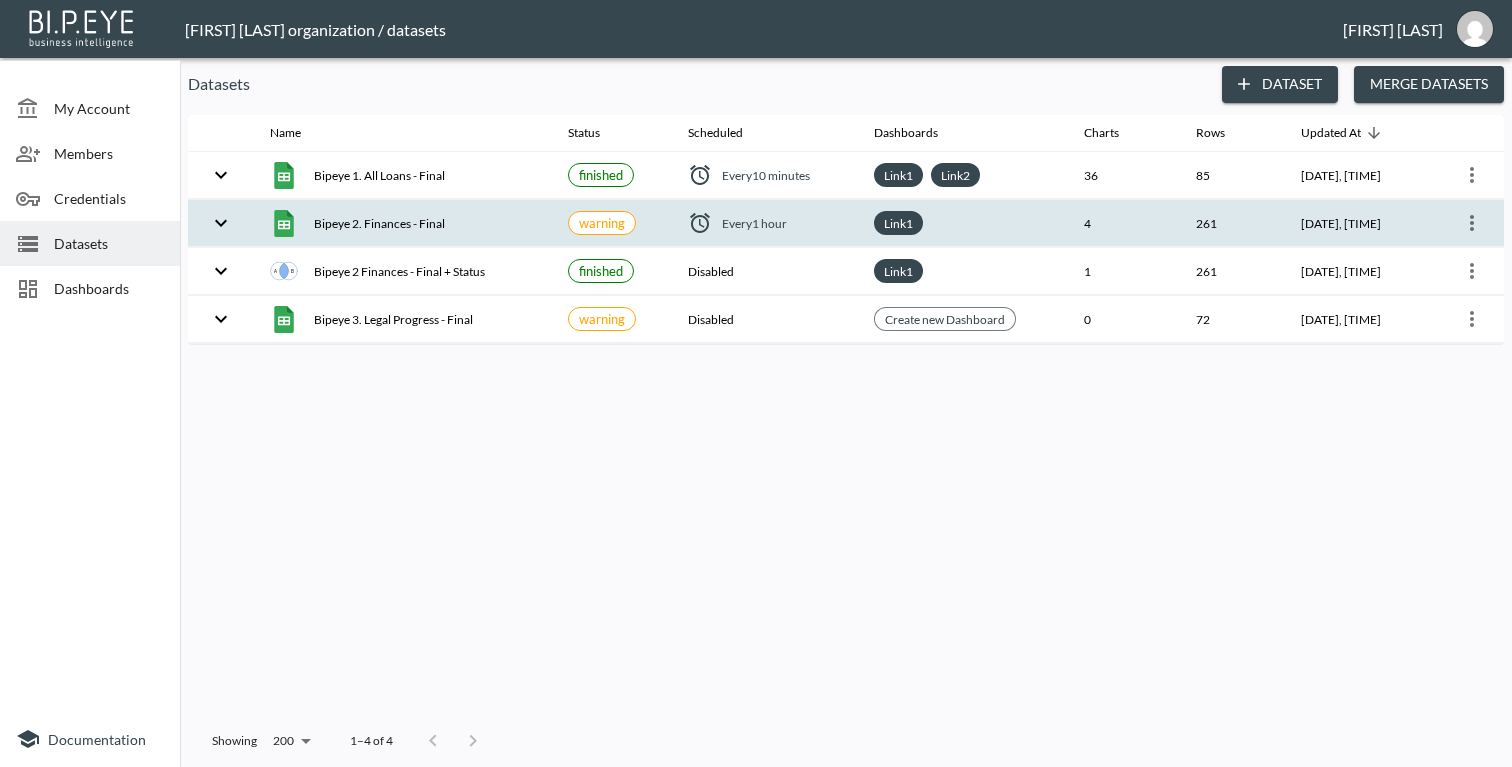 click on "Every  1 hour" at bounding box center (403, 175) 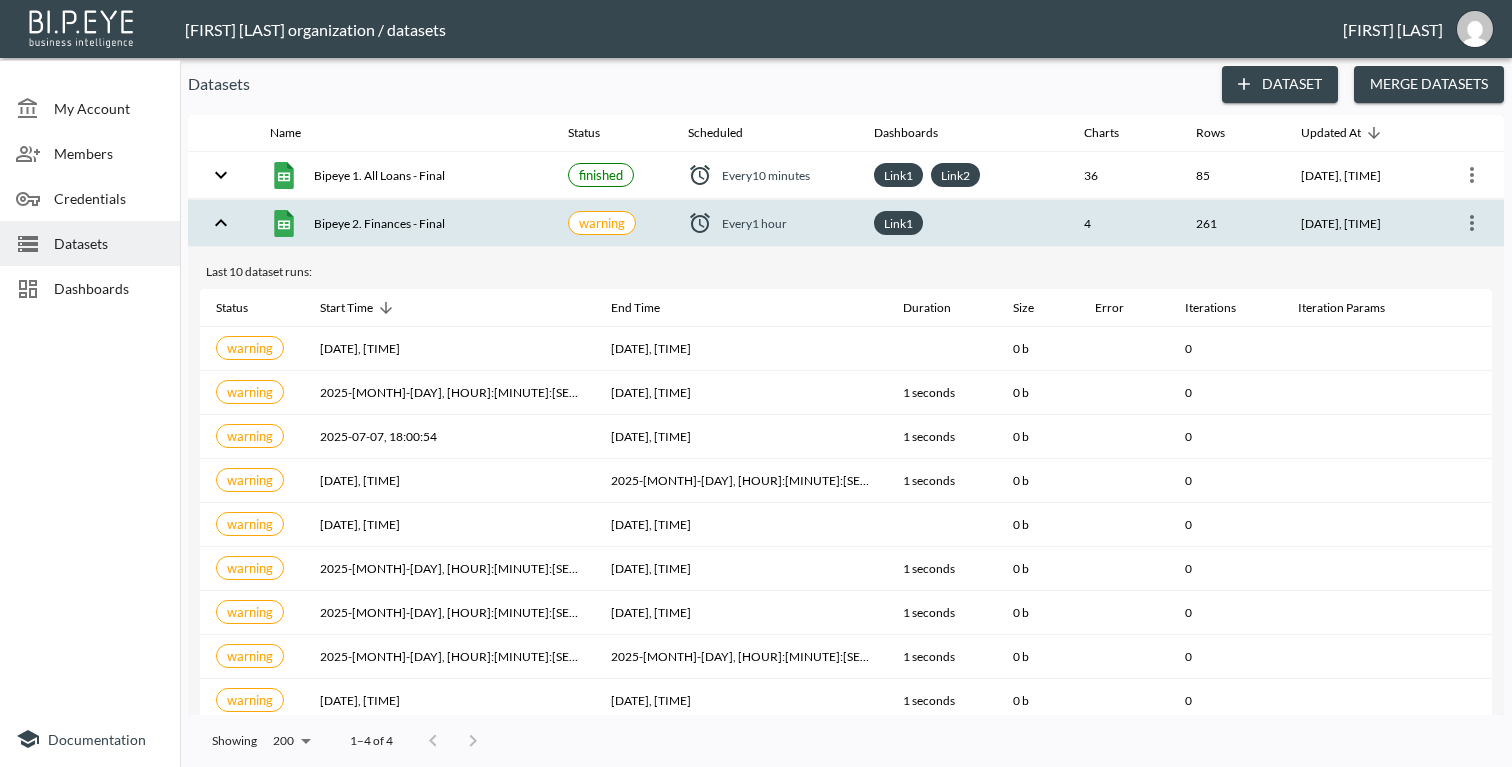 click on "Bipeye 2. Finances - Final" at bounding box center [403, 223] 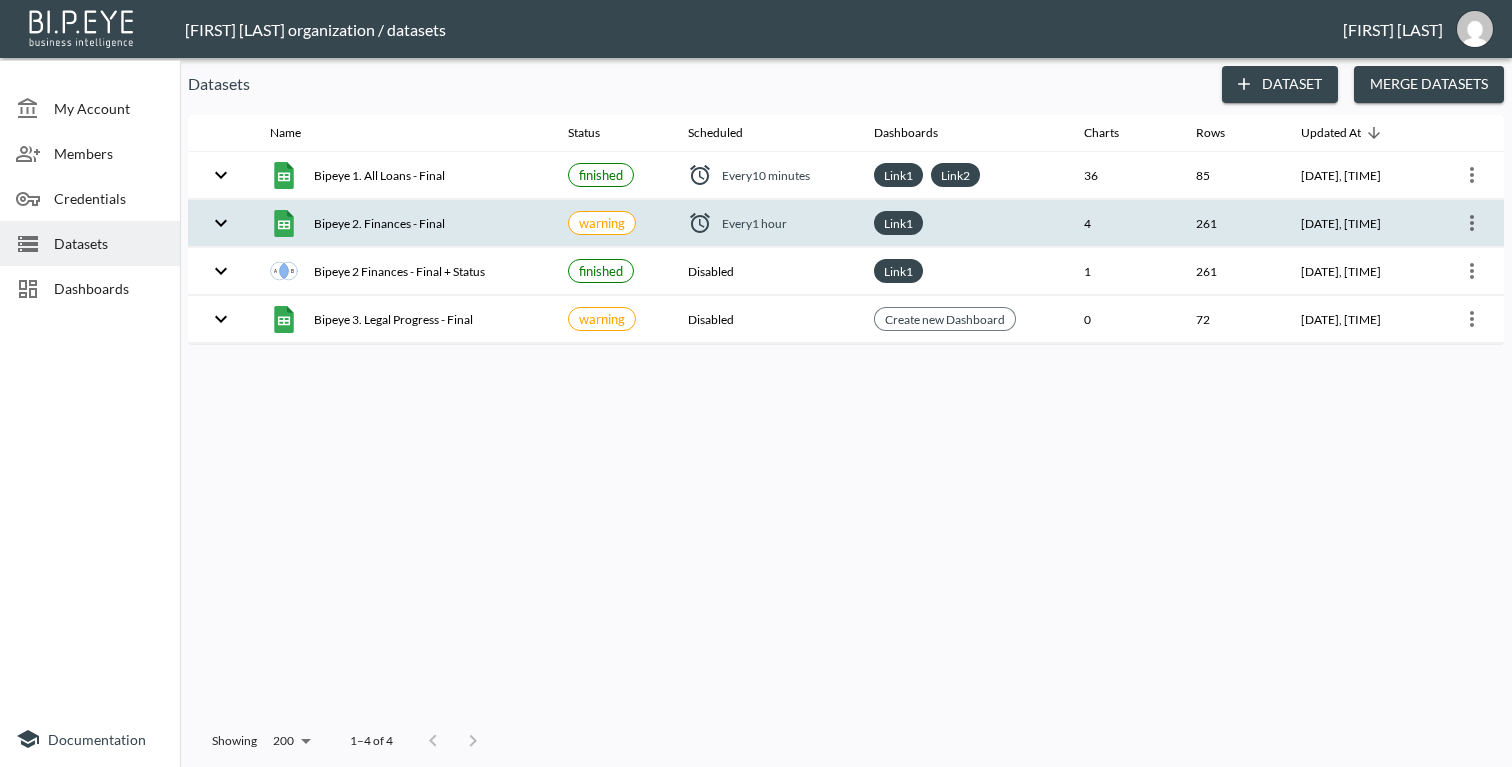 click on "Bipeye 2. Finances - Final" at bounding box center [403, 175] 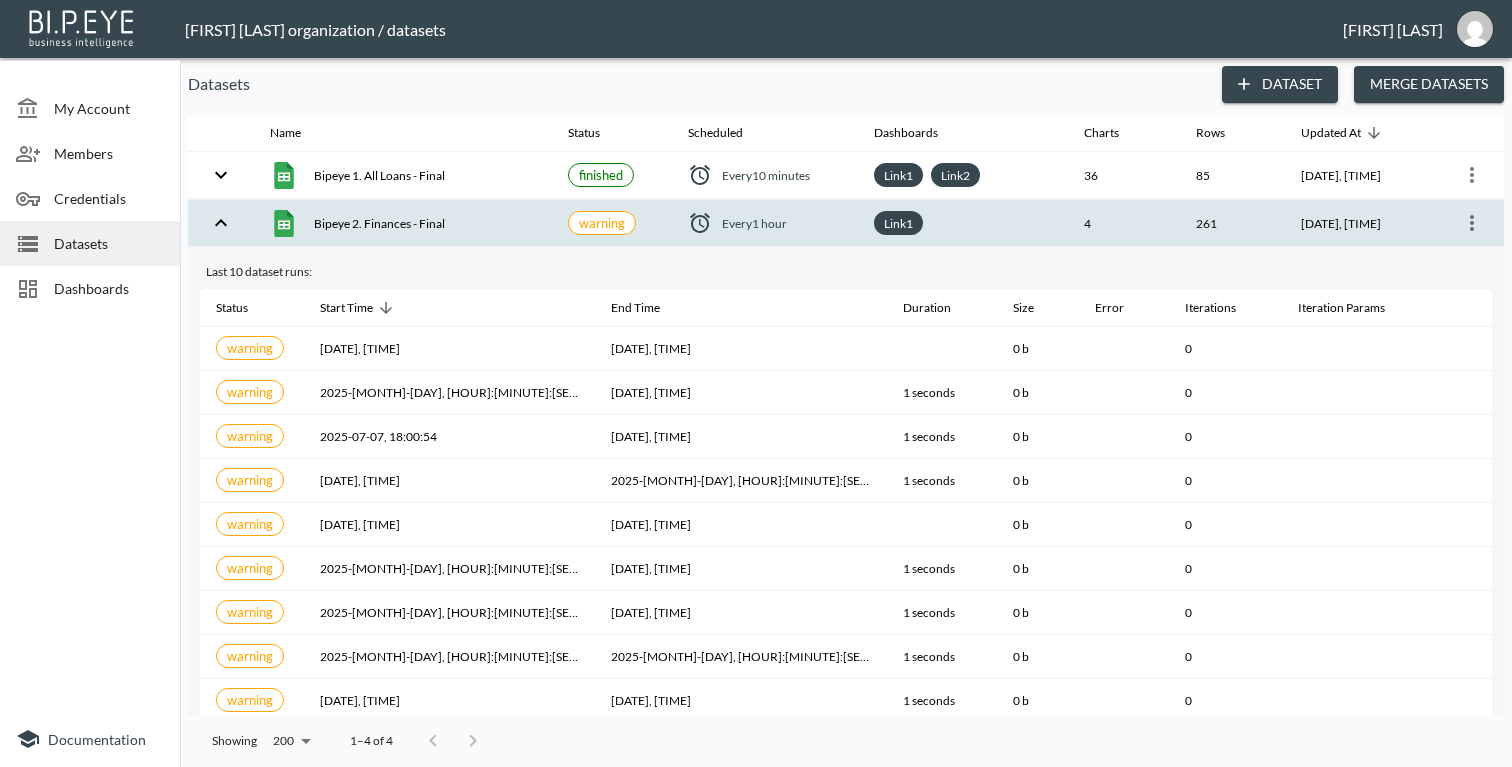 click at bounding box center [1472, 223] 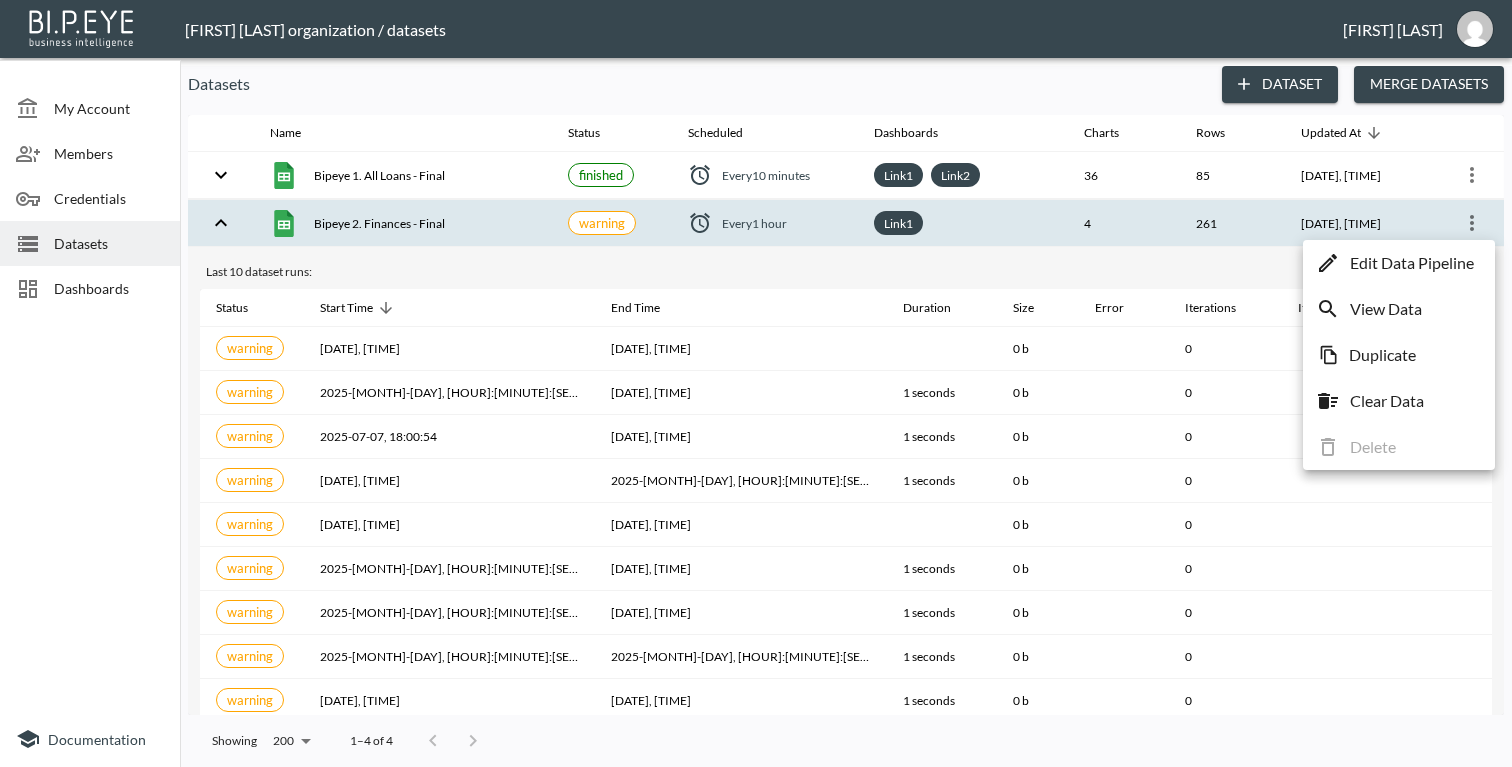 click on "Edit Data Pipeline" at bounding box center (1412, 263) 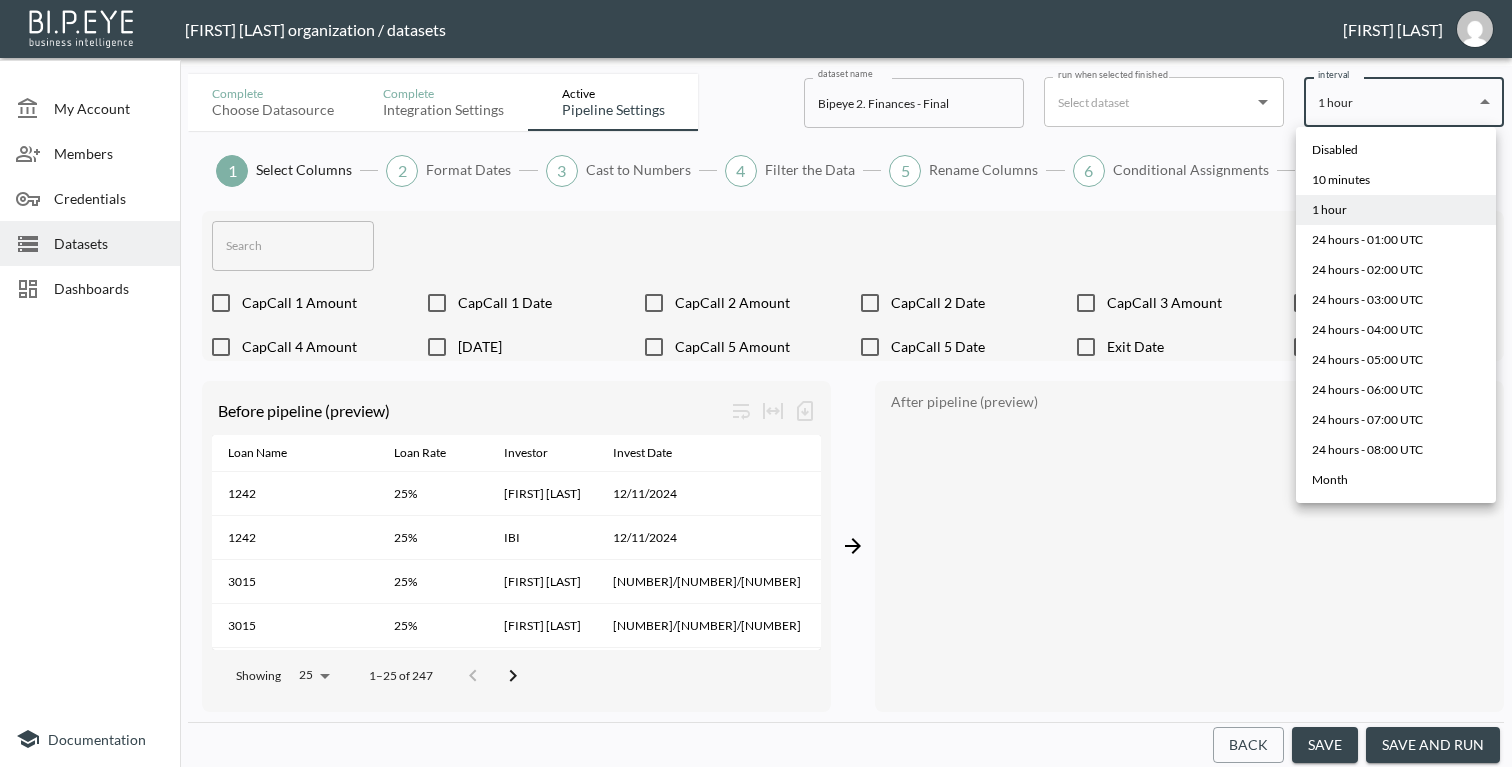click on "BI.P.EYE, Interactive Analytics Dashboards - app [FIRST] [LAST] organization / datasets [FIRST]   [LAST] My Account Members Credentials Datasets Dashboards Documentation Complete Choose datasource Complete Integration settings Active Pipeline settings dataset name Bipeye 2. Finances - Final dataset name run when selected finished run when selected finished interval 1 hour 0 */1 * * * interval 1 Select Columns 2 Format Dates 3 Cast to Numbers 4 Filter the Data 5 Rename Columns 6 Conditional Assignments 7 Math and Text Functions ​ CapCall 1 Amount CapCall 1 Date CapCall 2 Amount CapCall 2 Date CapCall 3 Amount CapCall 3 Date CapCall 4 Amount CapCall 4 Date CapCall 5 Amount CapCall 5 Date Exit Date Exit type Invest Date Invested Investor IRR Loan Name Loan Rate Status Timeframe (month) Total Exit Total Invested   Before pipeline (preview) Loan Name Loan Rate Investor Invest Date Invested Cap Call 1 Date Cap Call 1 Amount Cap Call 2 Date Cap Call 2 Amount Cap Call 3 Date Cap Call 3 Amount Cap Call 4 Date 1" at bounding box center (756, 383) 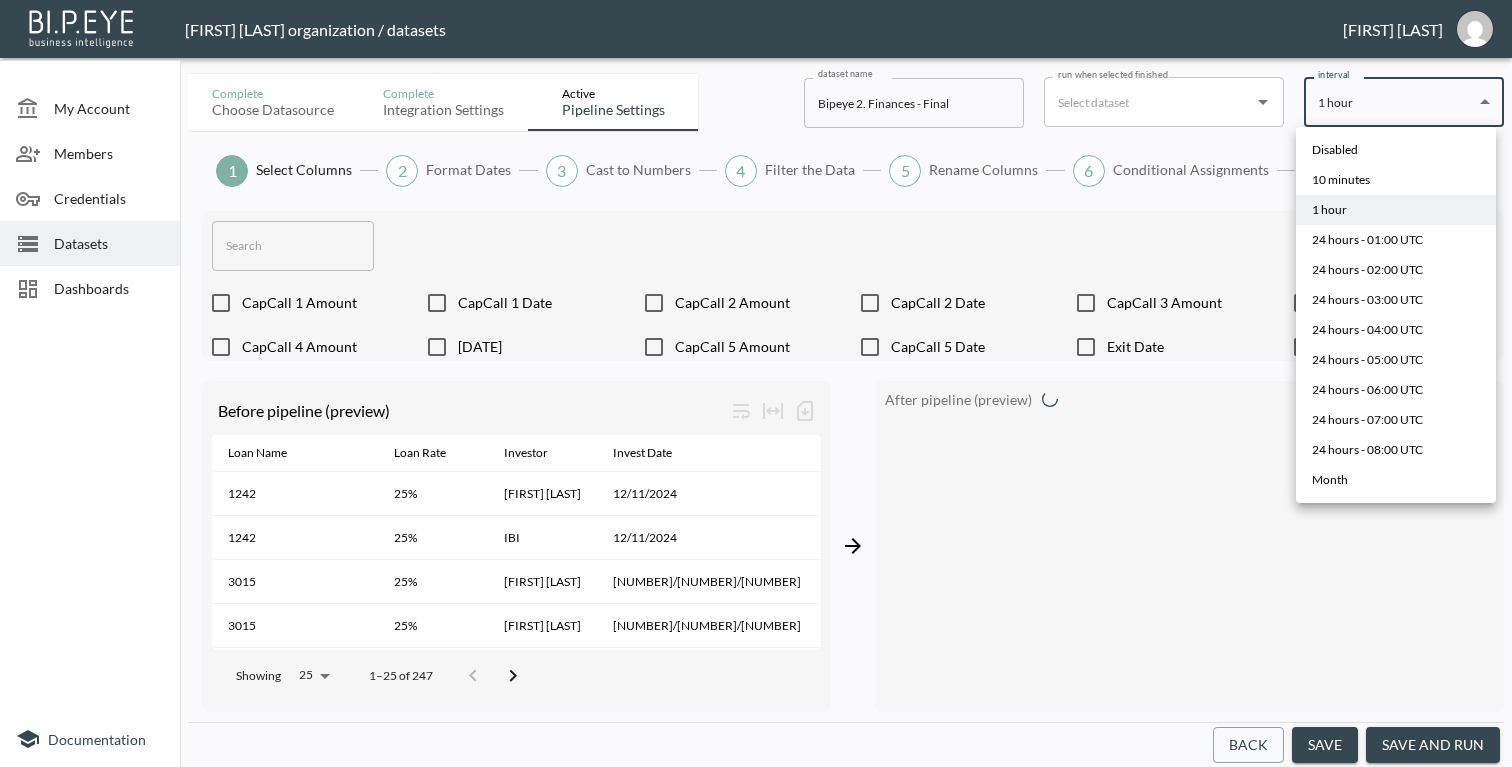 click on "10 minutes" at bounding box center (1335, 150) 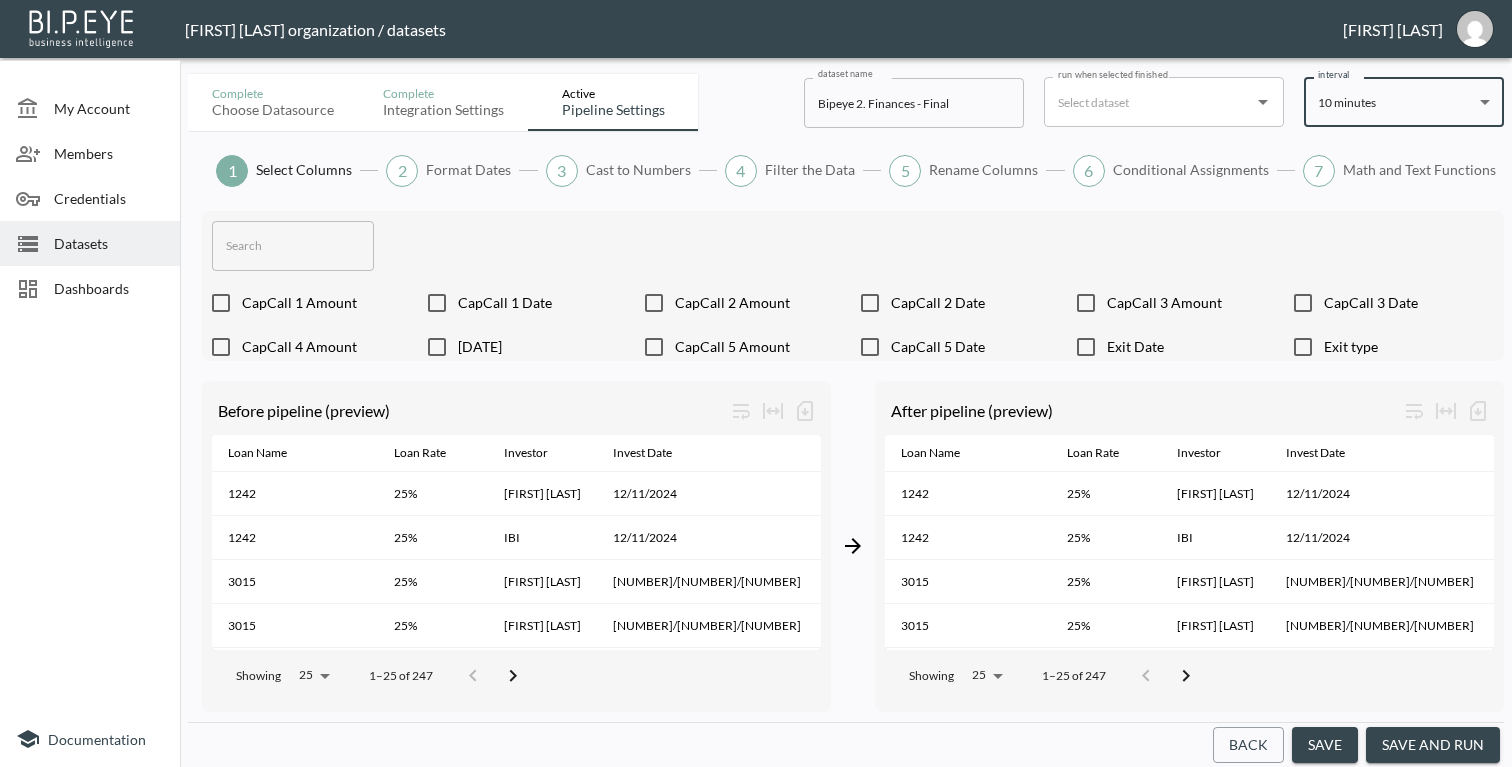 click on "save and run" at bounding box center (1433, 745) 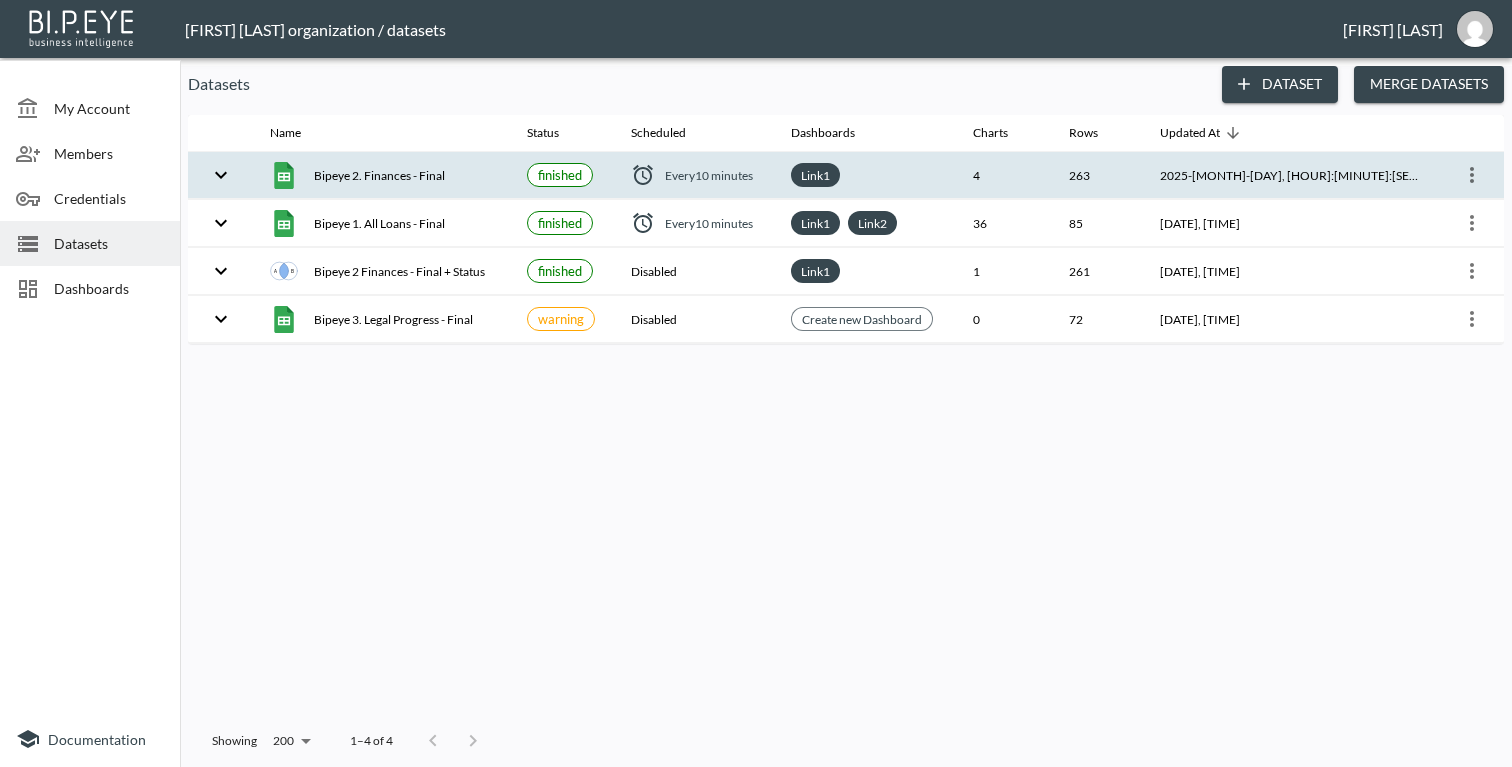 click at bounding box center [1472, 175] 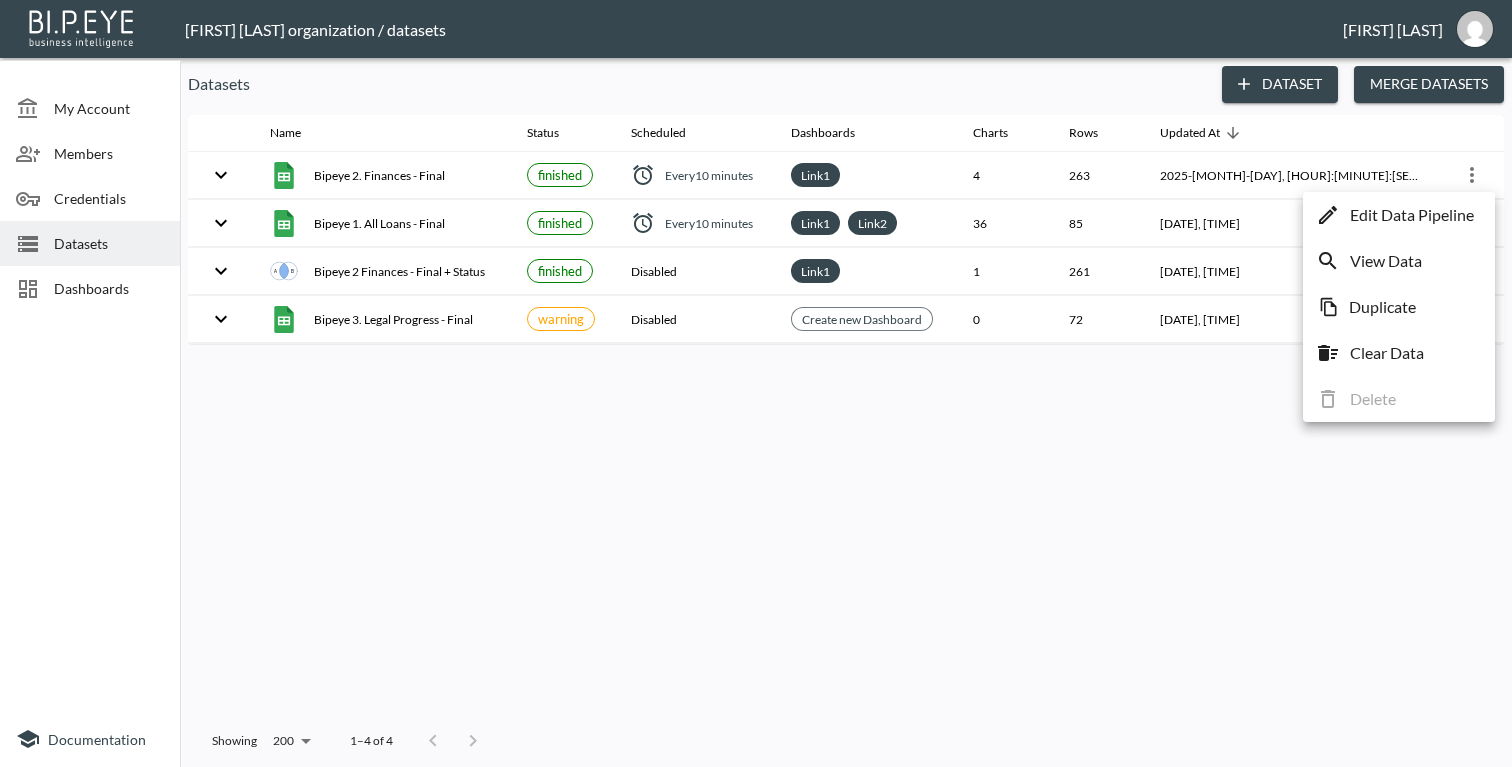 click at bounding box center (756, 383) 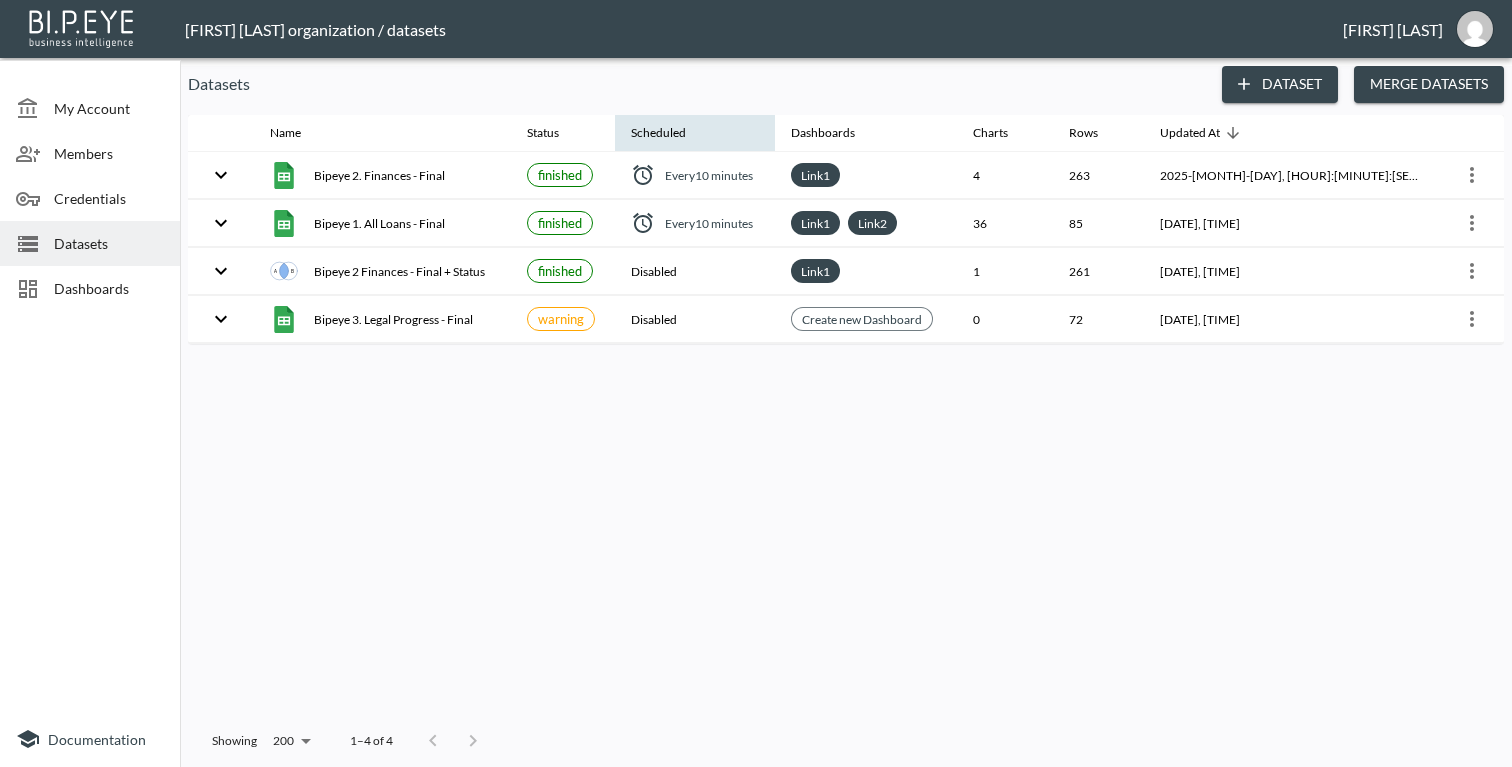 click on "Scheduled" at bounding box center [695, 134] 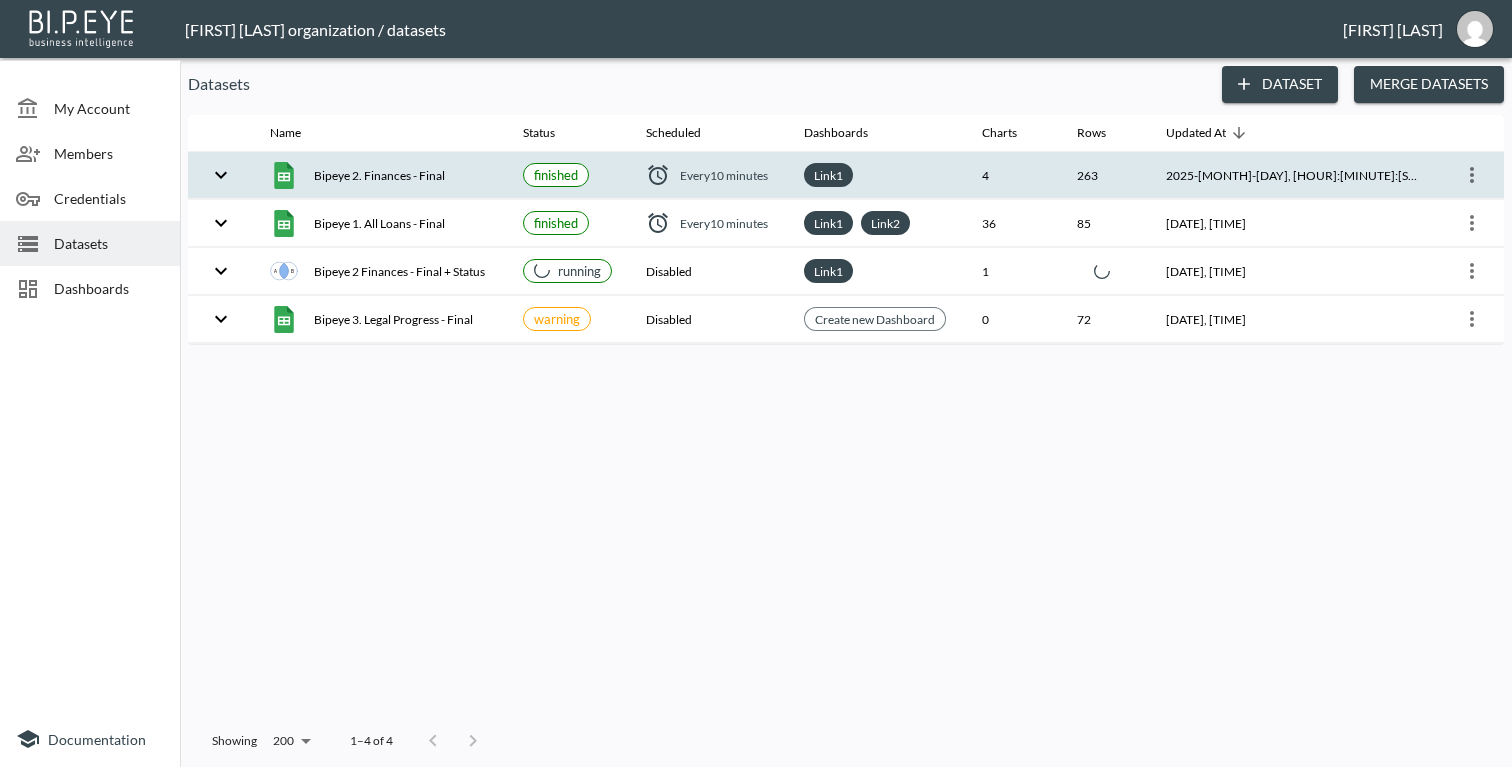 click on "Every 10 minutes" at bounding box center (380, 175) 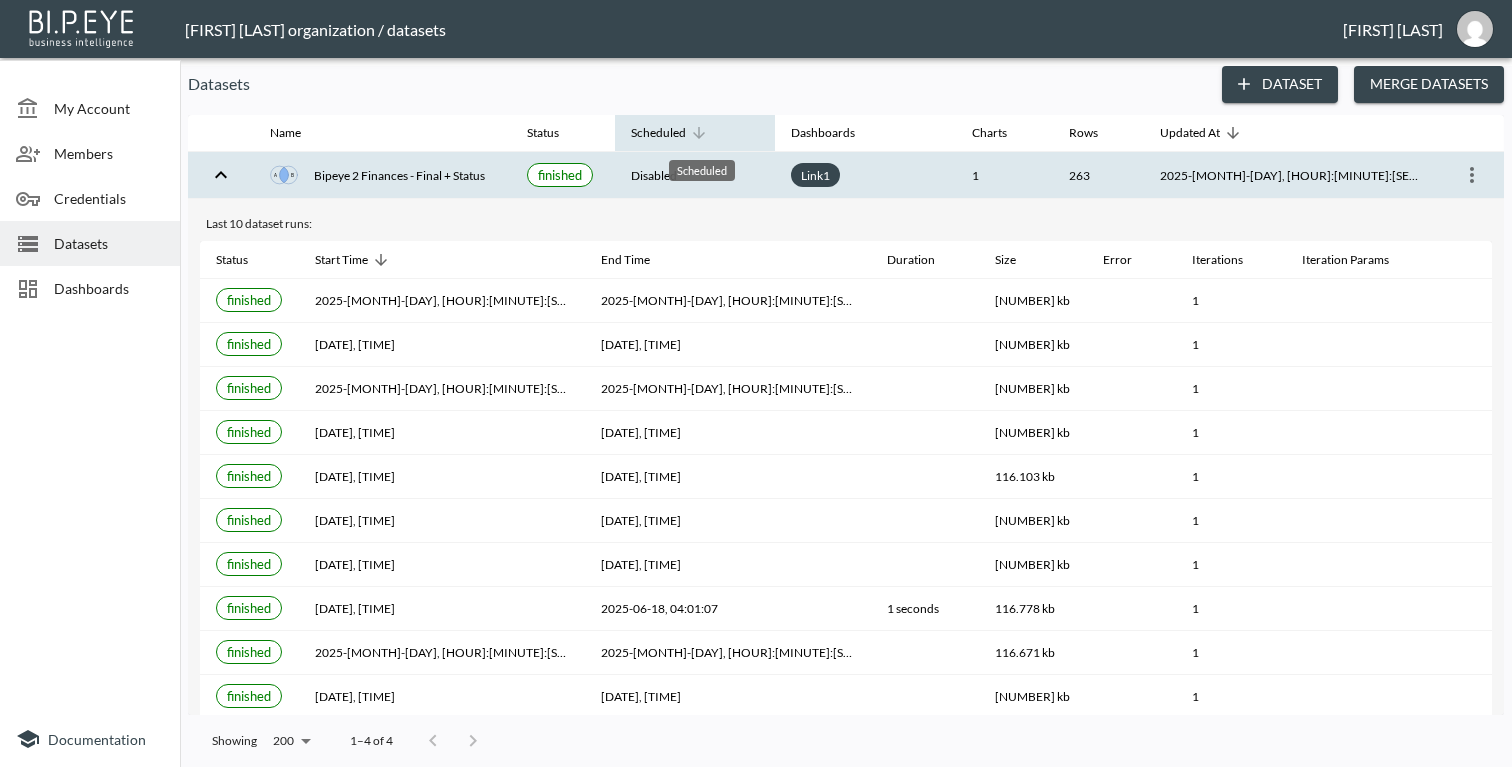 click on "Scheduled" at bounding box center [658, 133] 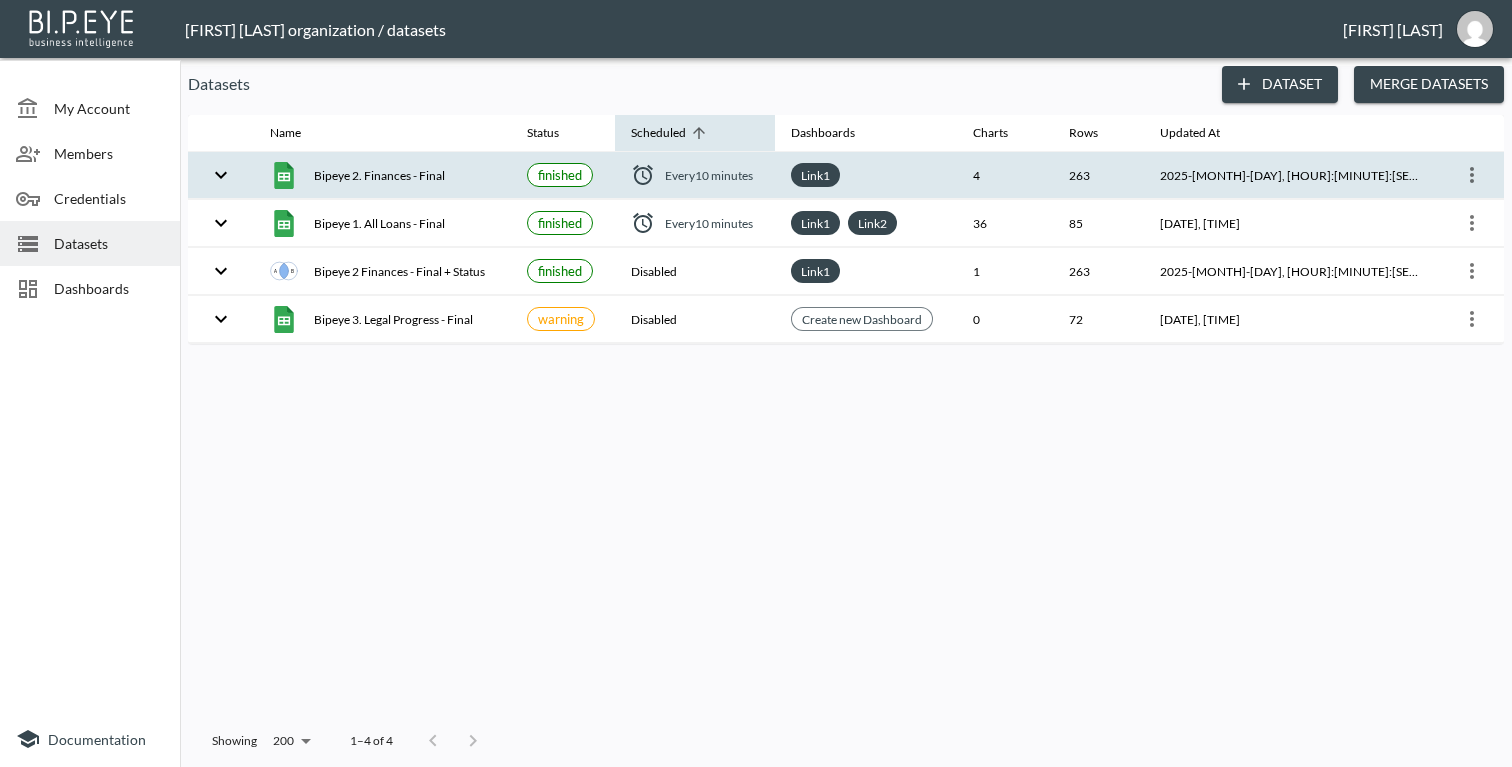 click on "Scheduled" at bounding box center (695, 134) 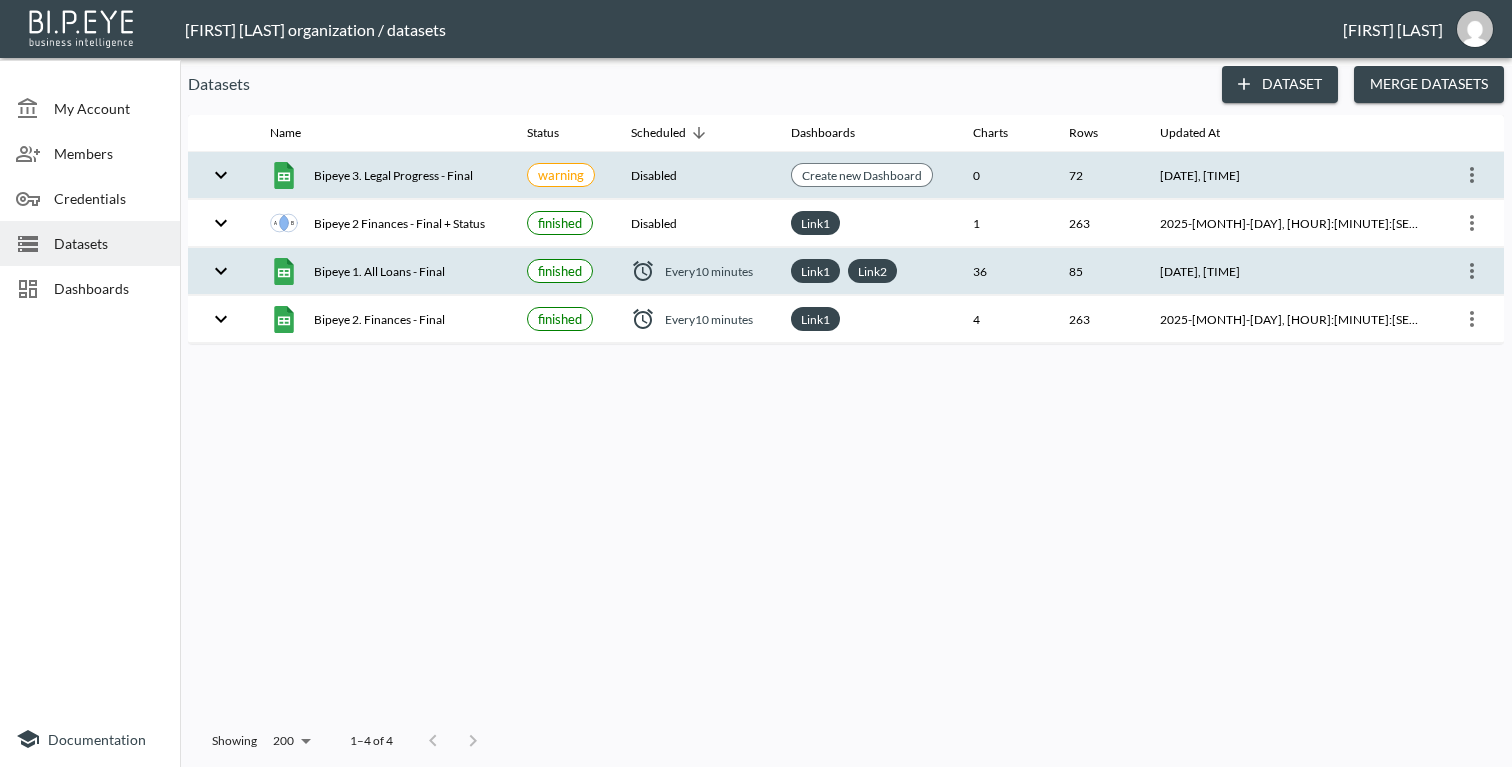 click on "Bipeye 1. All Loans - Final" at bounding box center (382, 175) 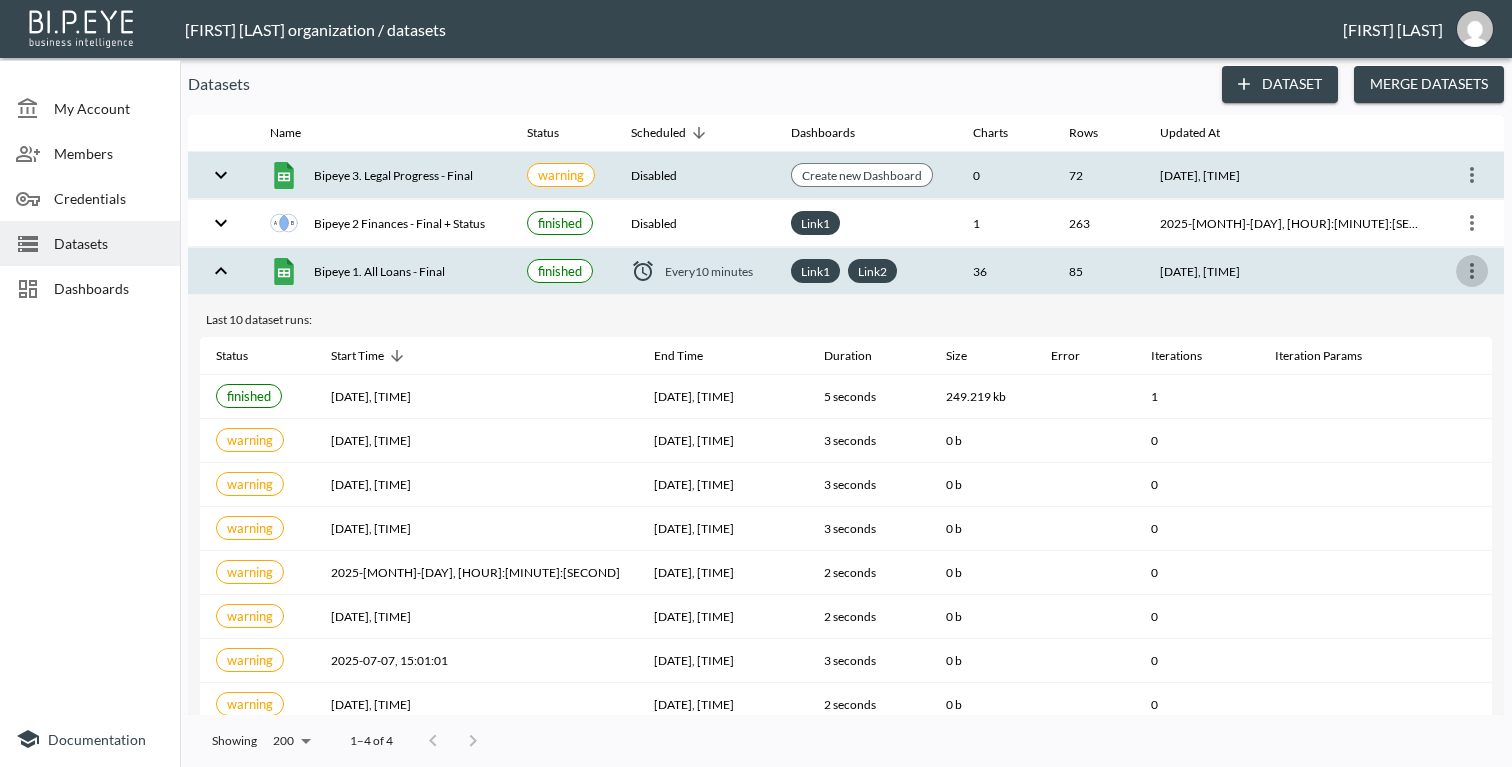 click at bounding box center (1472, 271) 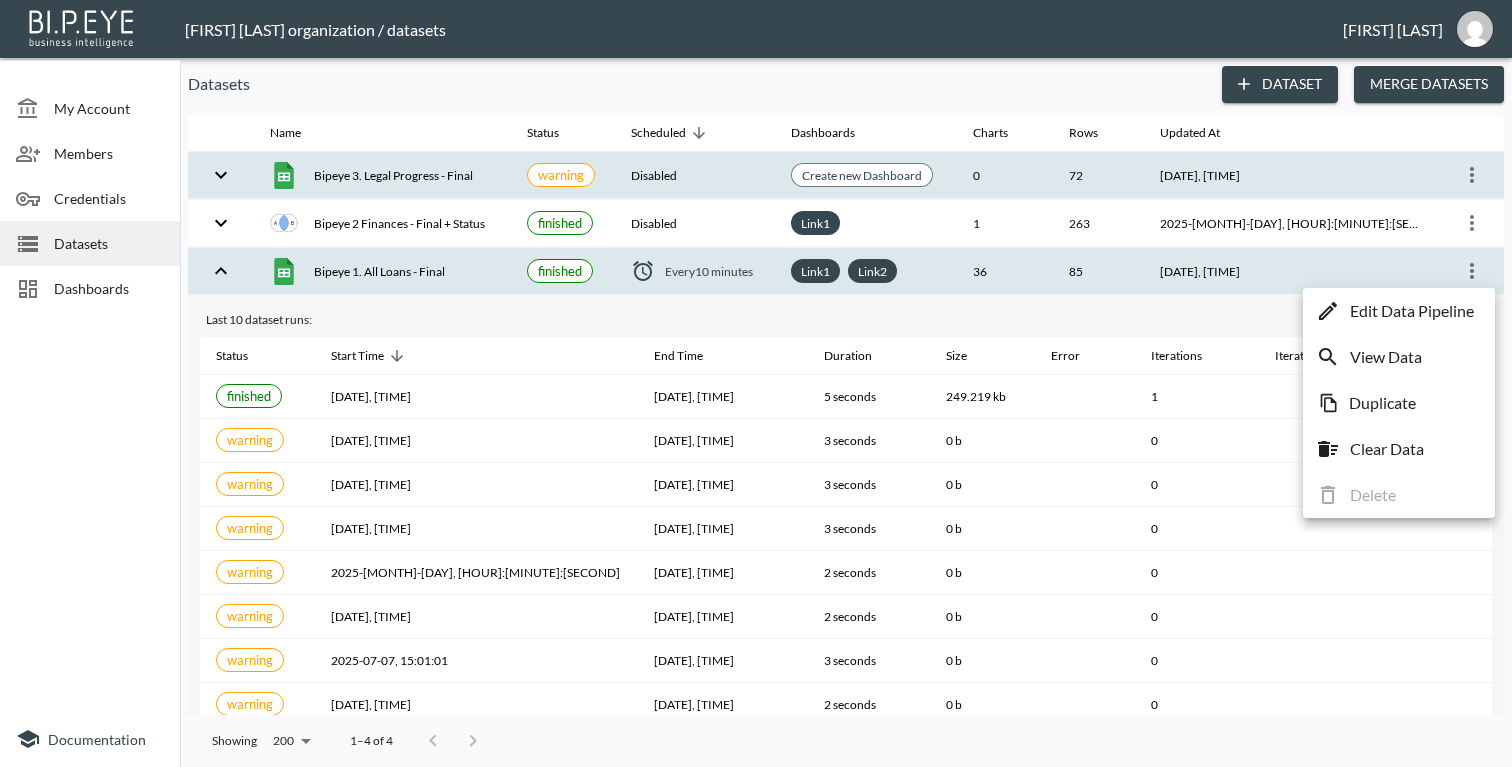 click at bounding box center (756, 383) 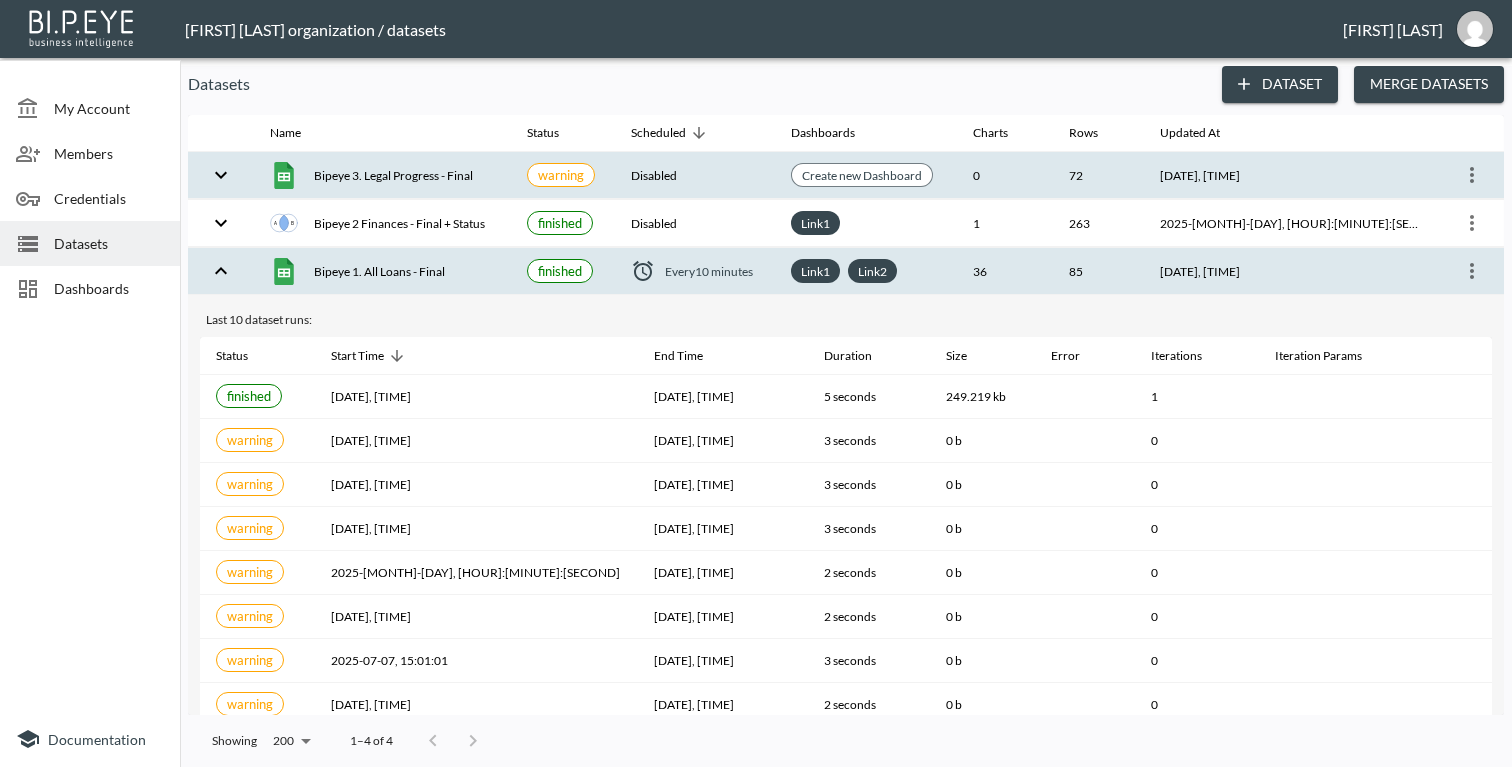 click on "finished" at bounding box center (563, 271) 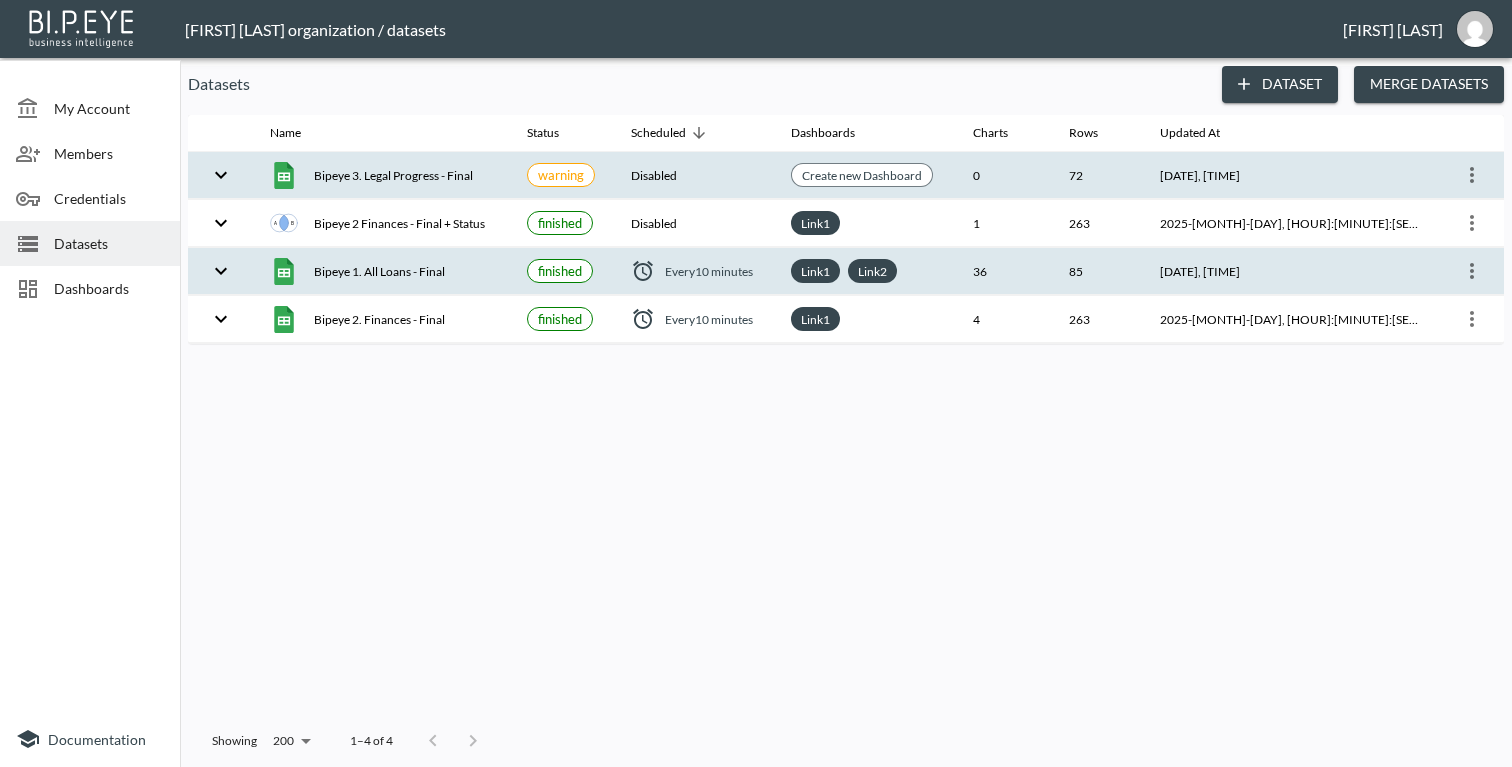 click on "Every 10 minutes" at bounding box center [695, 175] 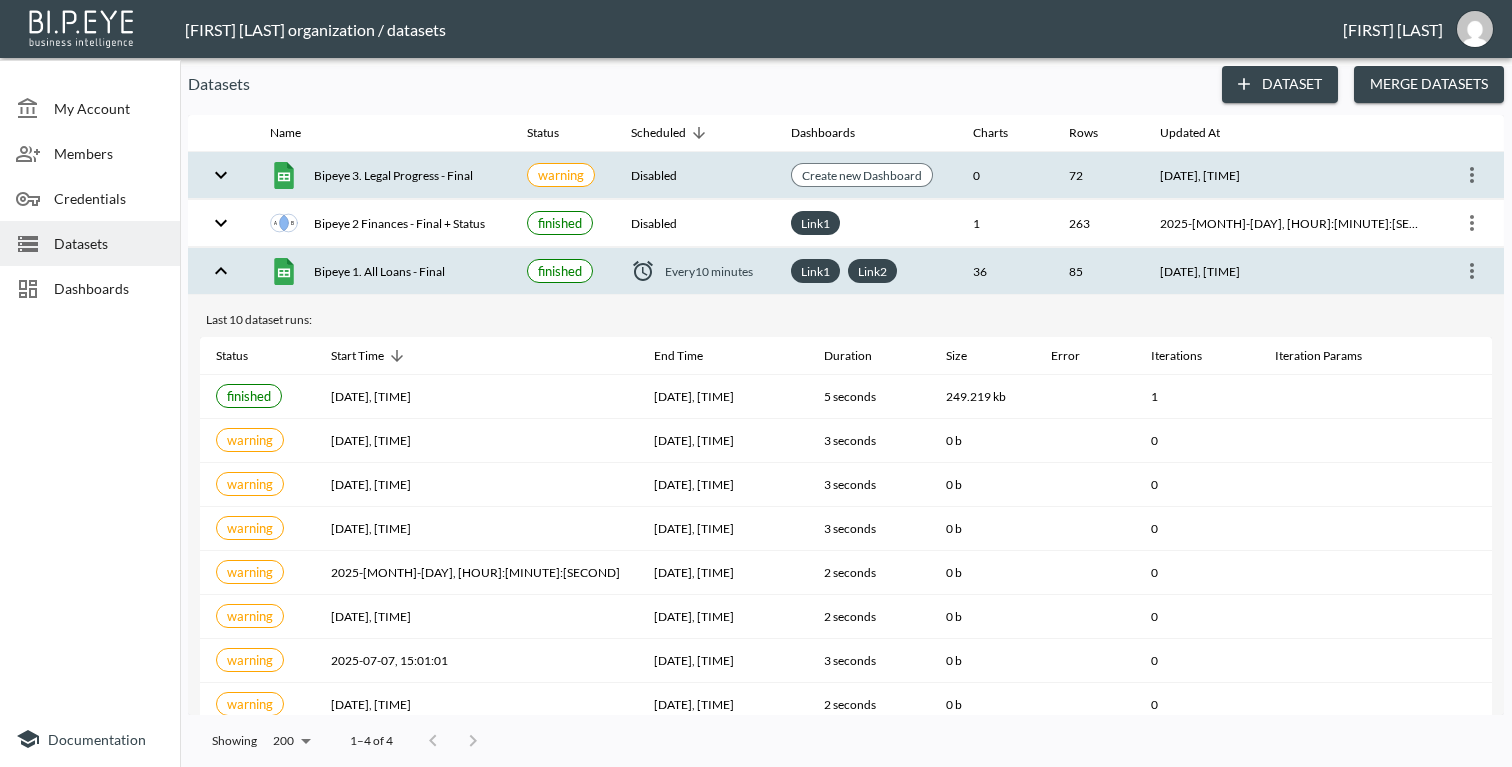 click at bounding box center (1472, 271) 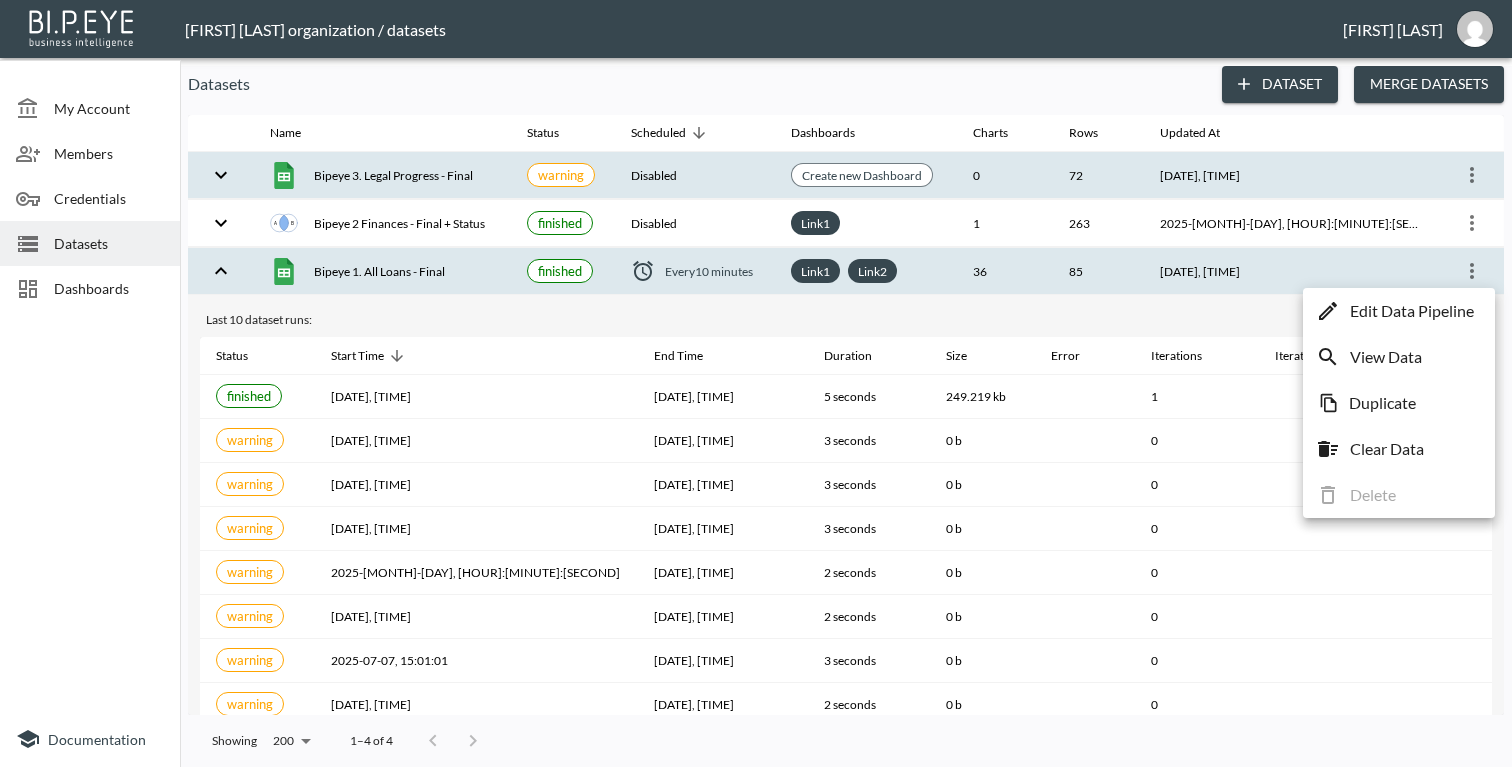 click on "Edit Data Pipeline" at bounding box center (1412, 311) 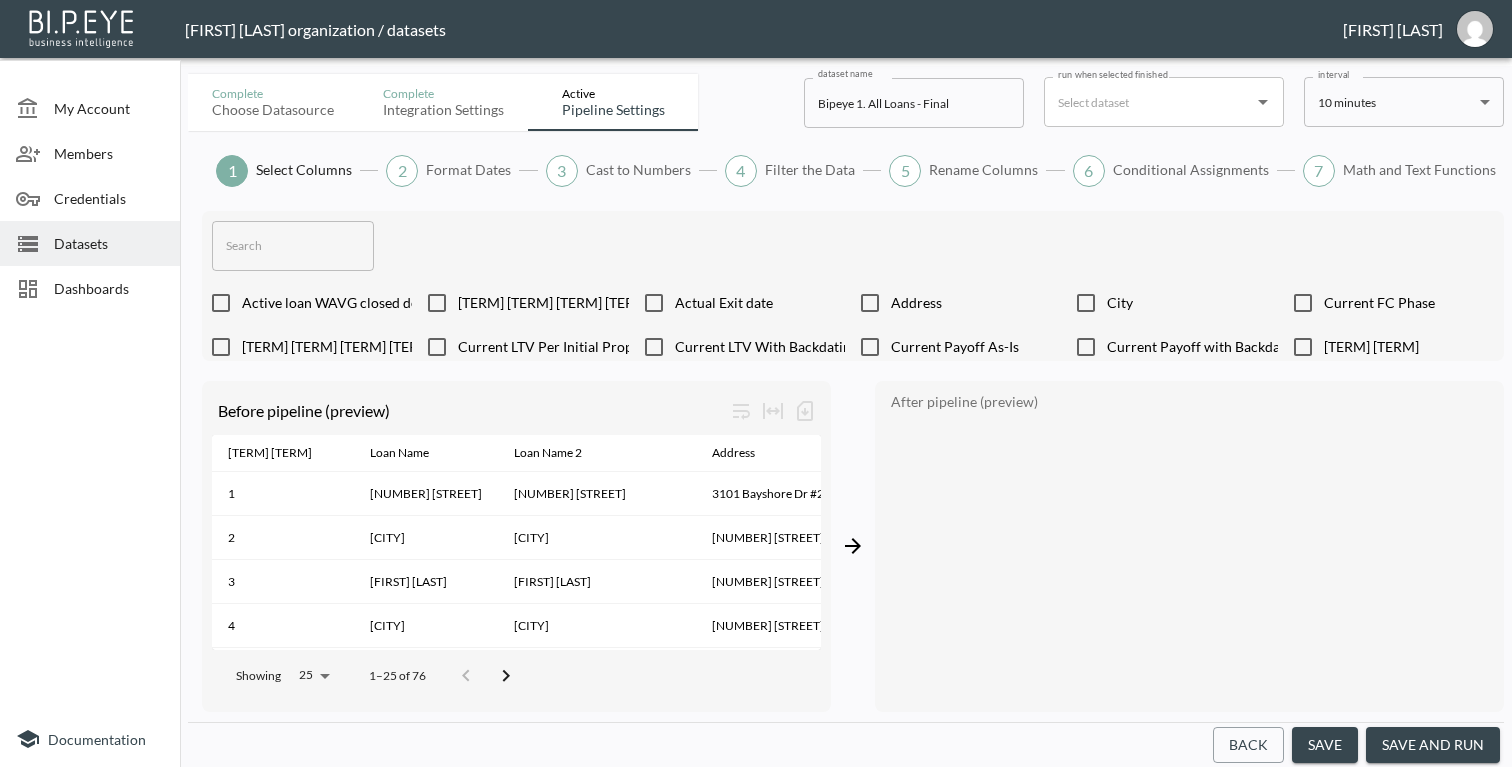 click on "BI.P.EYE, Interactive Analytics Dashboards - app [FIRST] [LAST] organization / datasets [FIRST] [LAST] My Account Members Credentials Datasets Dashboards Documentation Complete Choose datasource Complete Integration settings Active Pipeline settings dataset name Bipeye 1. All Loans - Final dataset name run when selected finished run when selected finished interval 10 minutes */10 * * * * interval 1 Select Columns 2 Format Dates 3 Cast to Numbers 4 Filter the Data 5 Rename Columns 6 Conditional Assignments 7 Math and Text Functions ​ Active loan WAVG closed deals Active loan WAVG in portfolio Actual Exit date Address City Current FC Phase Current LTV As-Is Current LTV Per Initial Prop Value Without Backdating Current LTV With Backdating Current Payoff As-Is Current Payoff with Backdating Daily Interest Days Since Payoff Days Since Start Deal Days DEAL IRR Difference/Backdating in max. month to 100% LTV Difference/Backdating in payoff Differnce in Prop Value Exit FC Phase Title File link Gross Deal Exit" at bounding box center [756, 383] 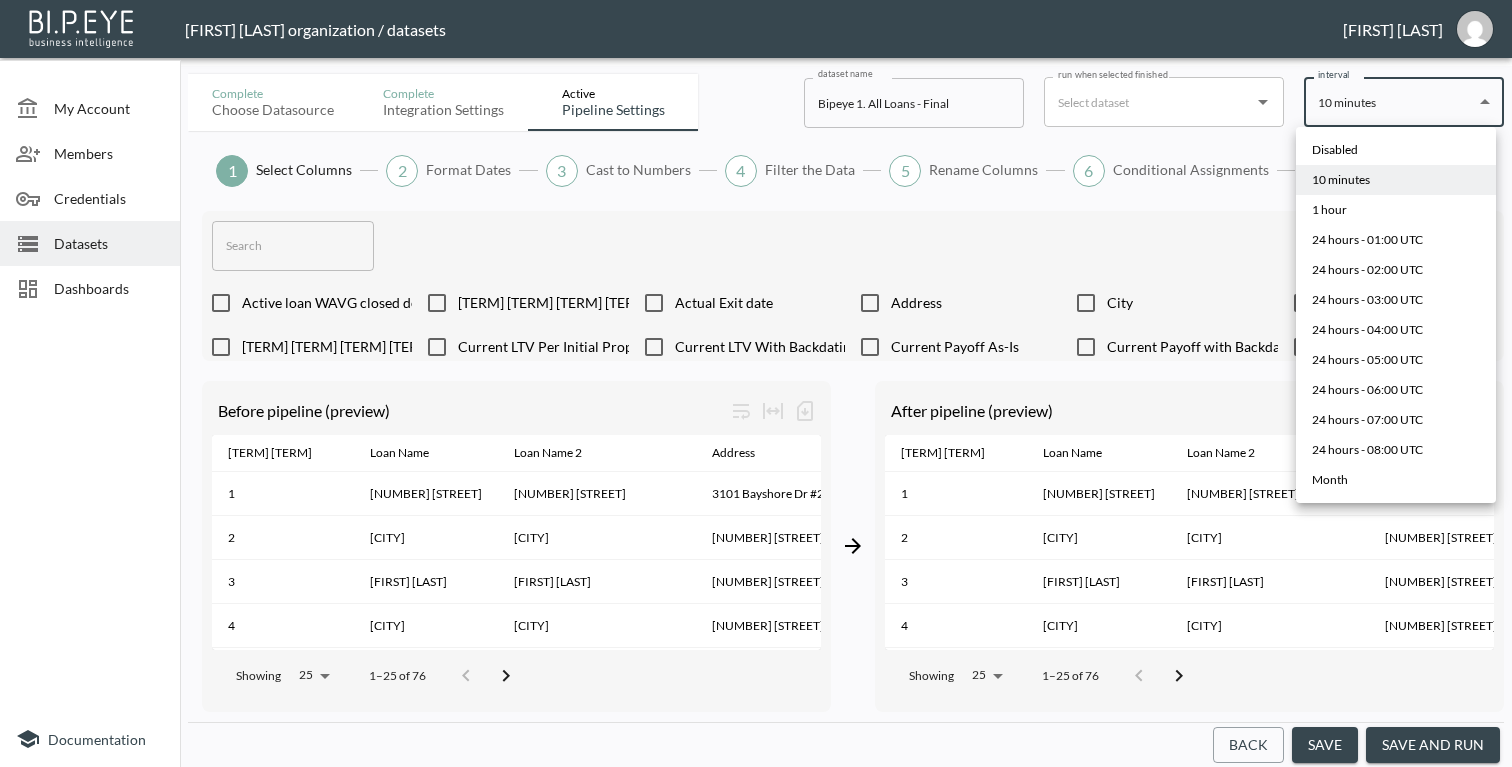 click at bounding box center (756, 383) 